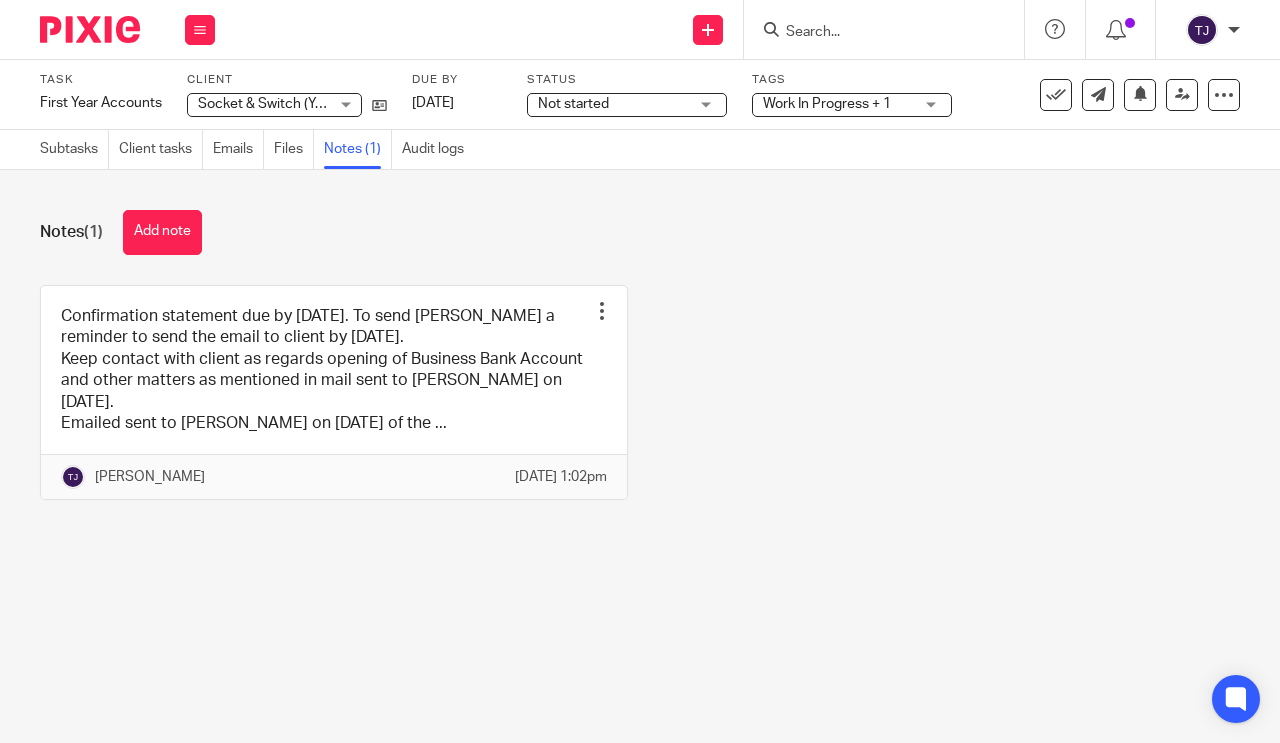 scroll, scrollTop: 0, scrollLeft: 0, axis: both 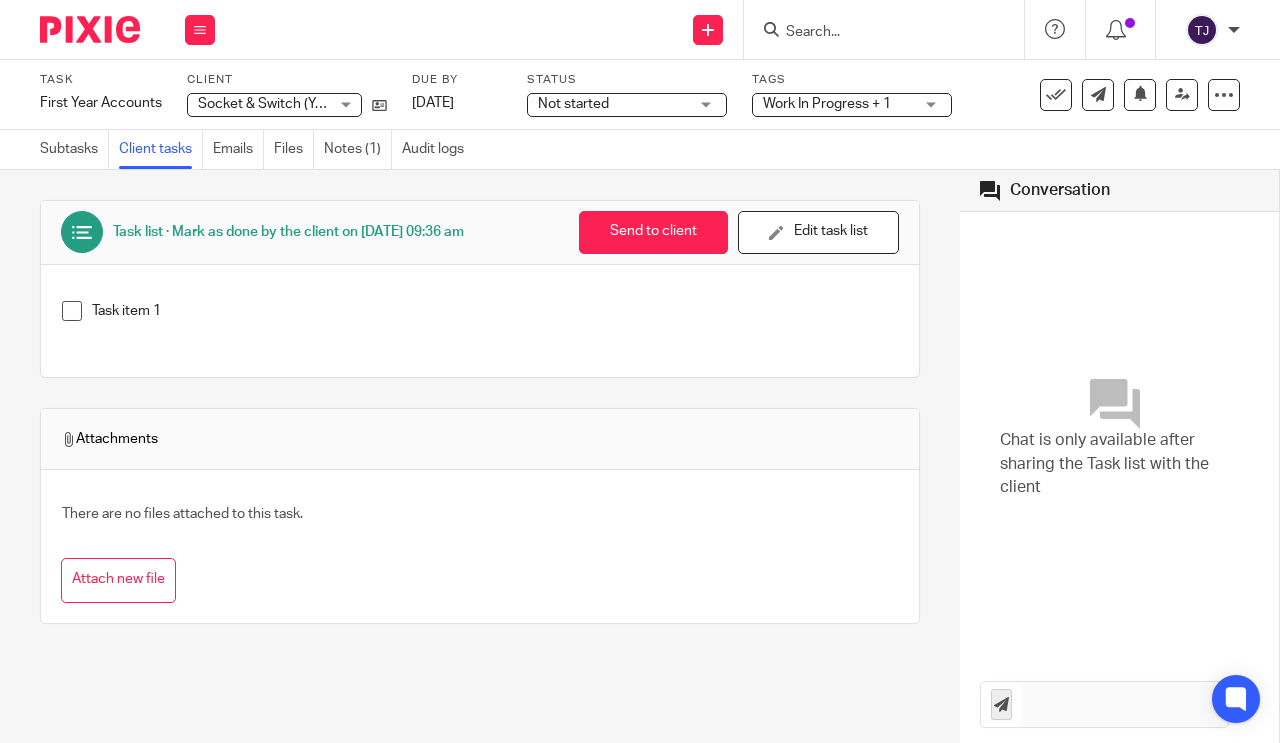 click at bounding box center (200, 30) 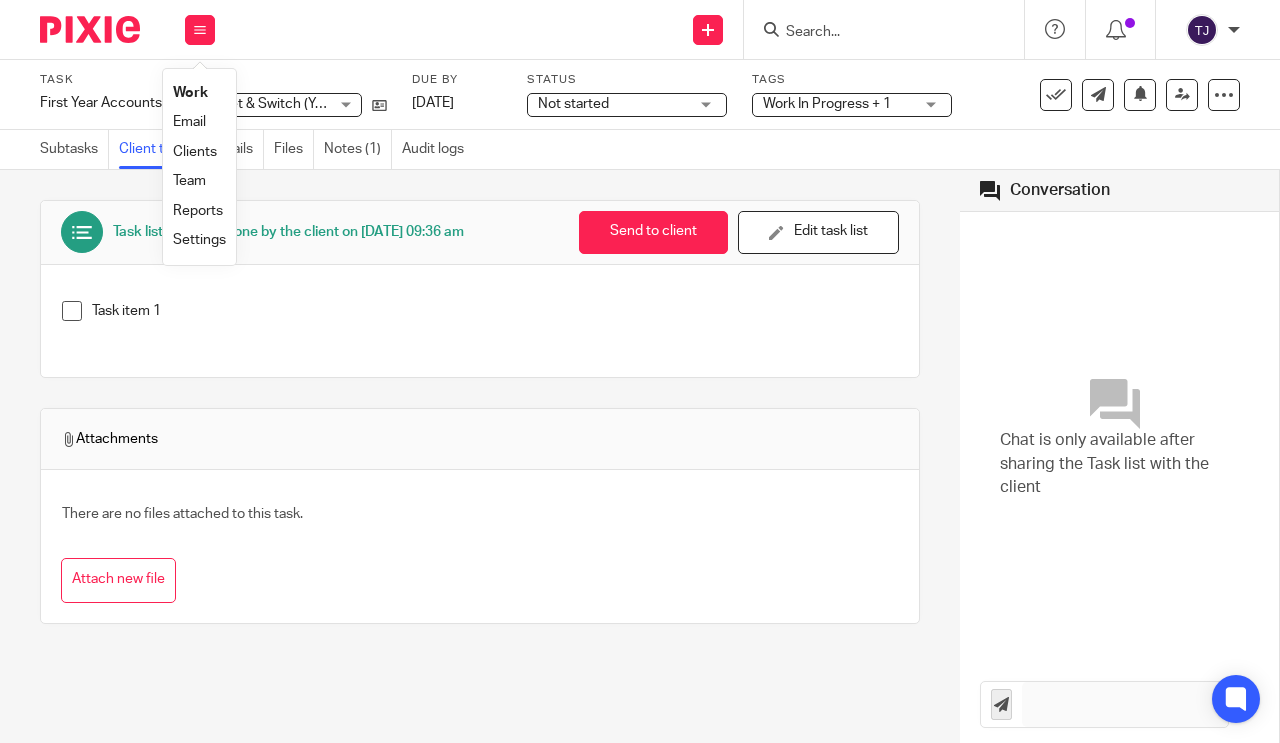 click on "Clients" at bounding box center [195, 152] 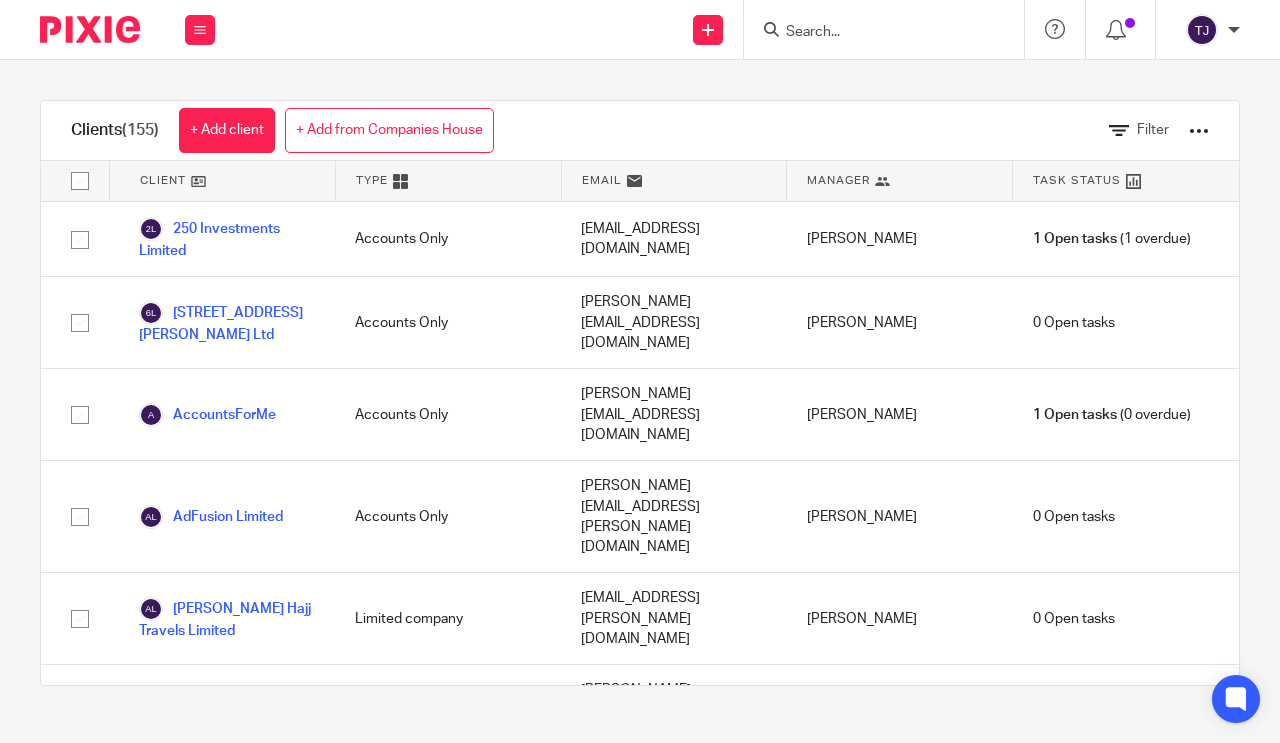 scroll, scrollTop: 0, scrollLeft: 0, axis: both 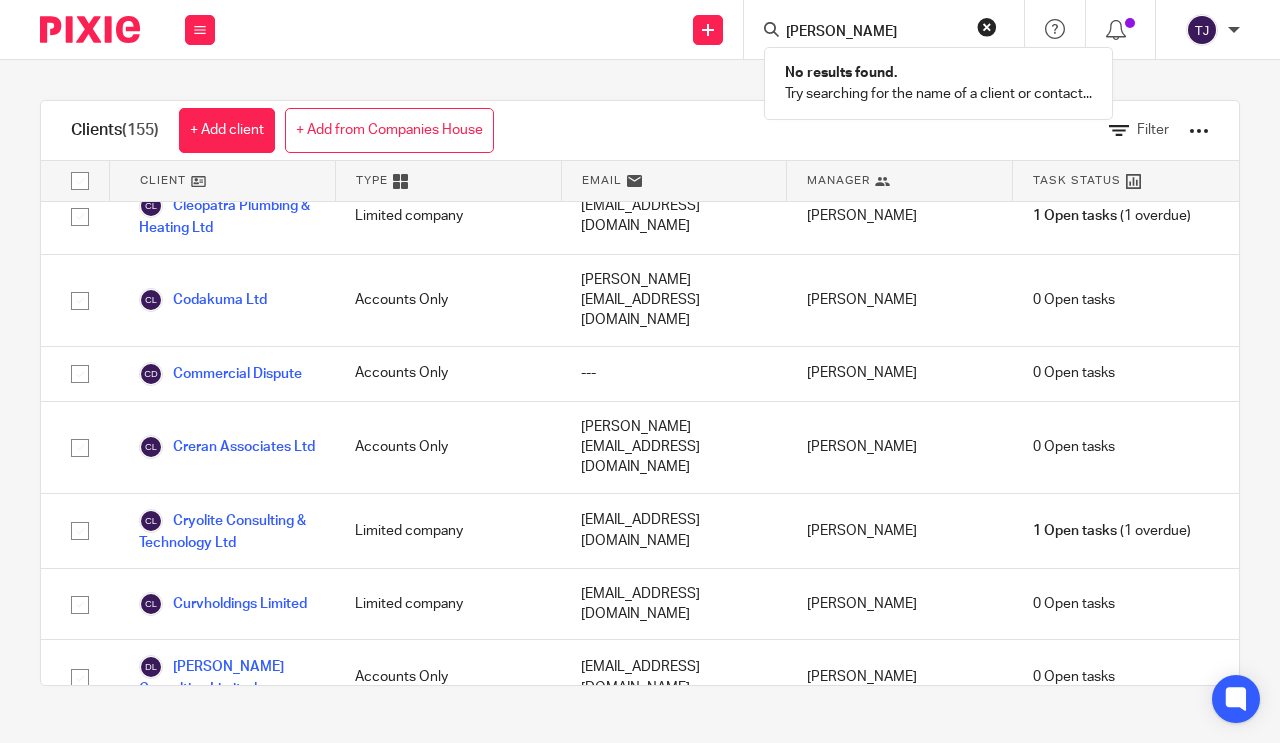 type on "Owain" 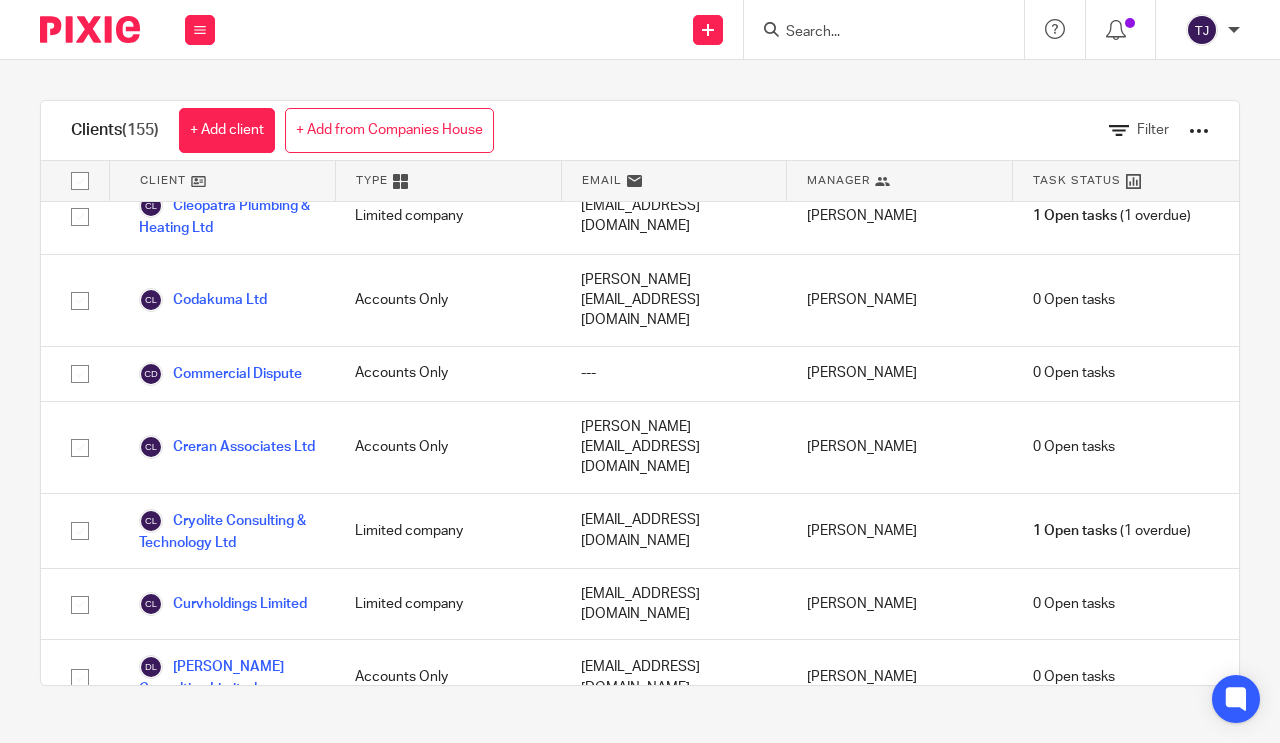 click at bounding box center [884, 29] 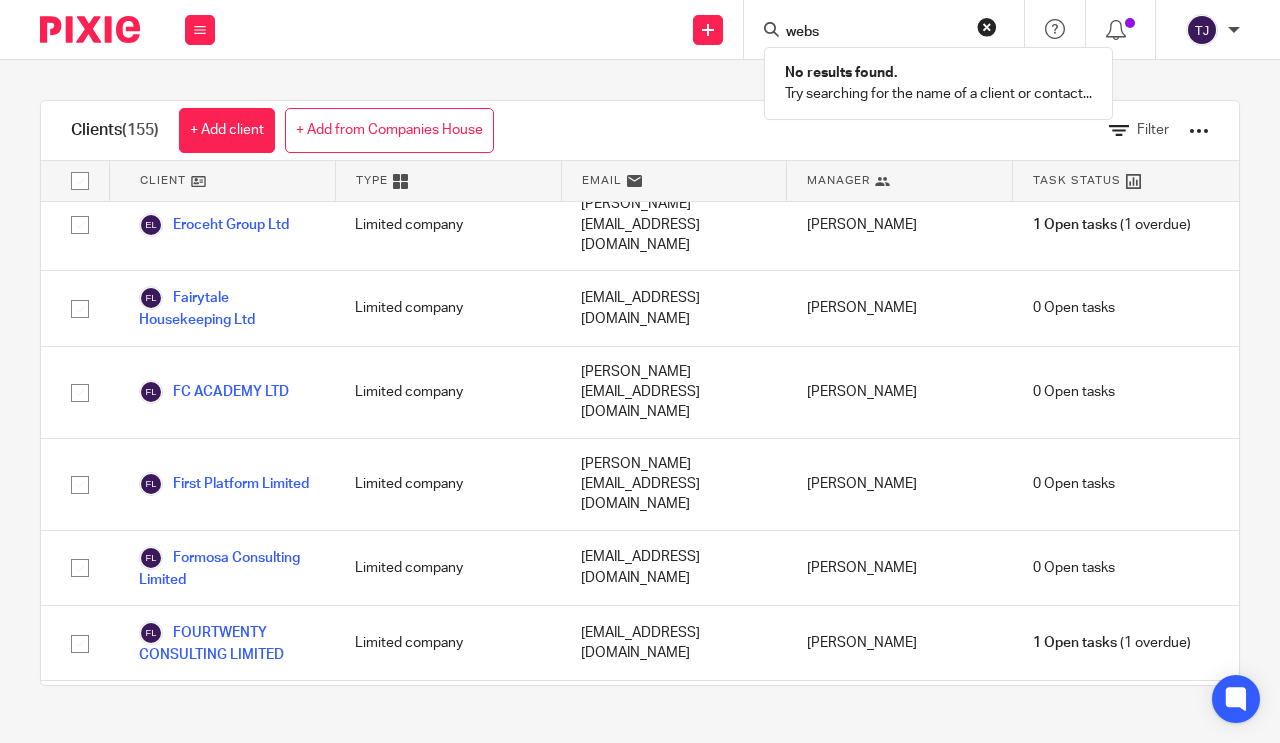 scroll, scrollTop: 3100, scrollLeft: 0, axis: vertical 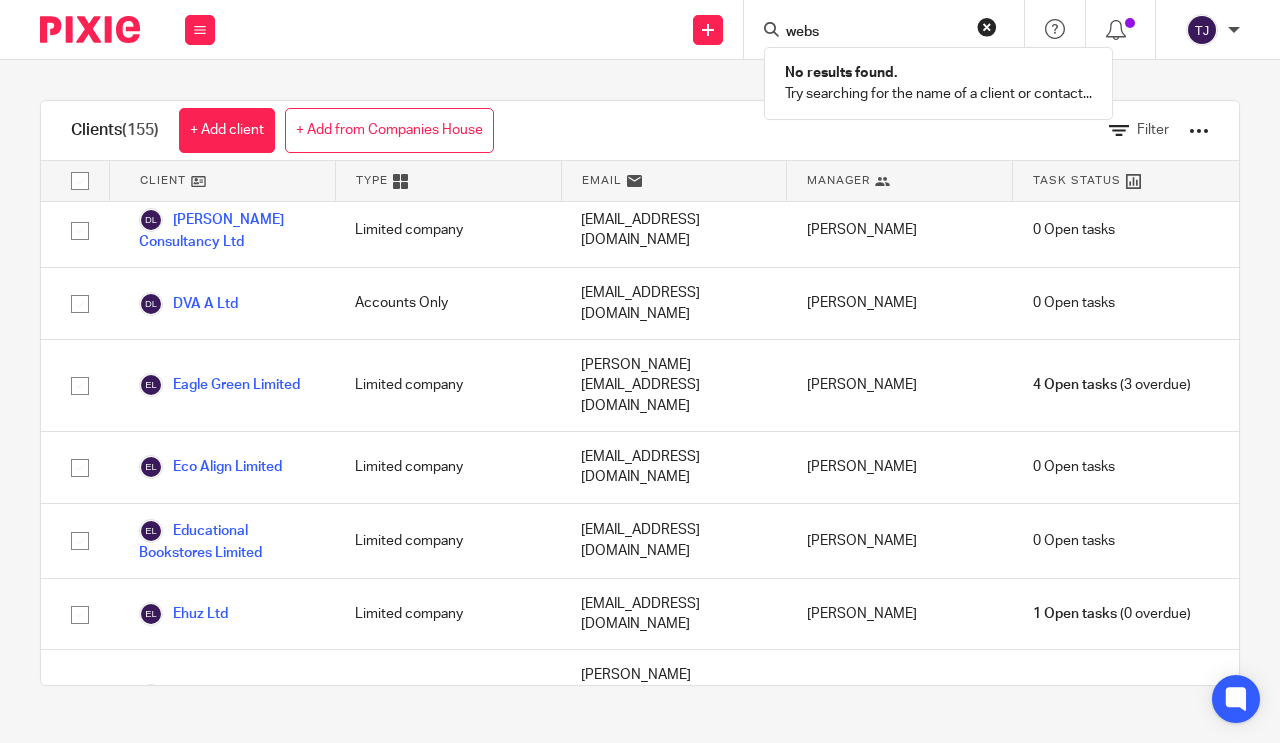type on "webs" 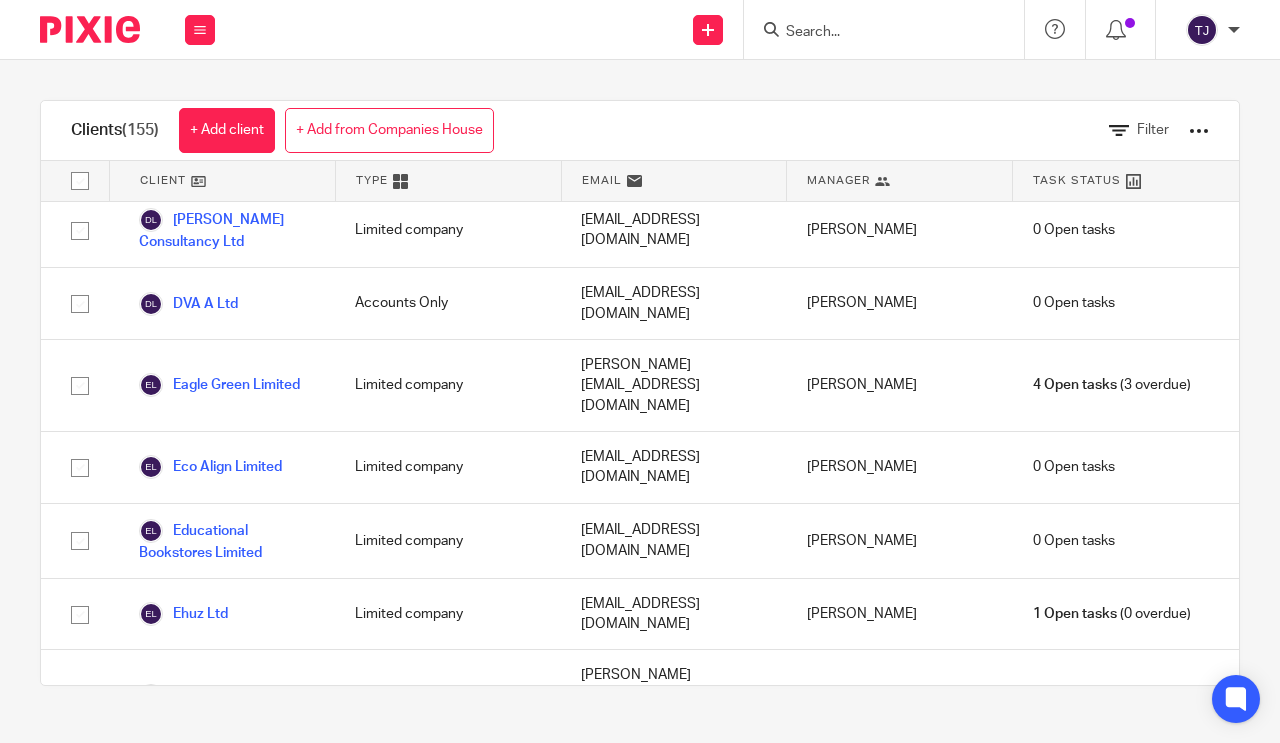 click at bounding box center (400, 181) 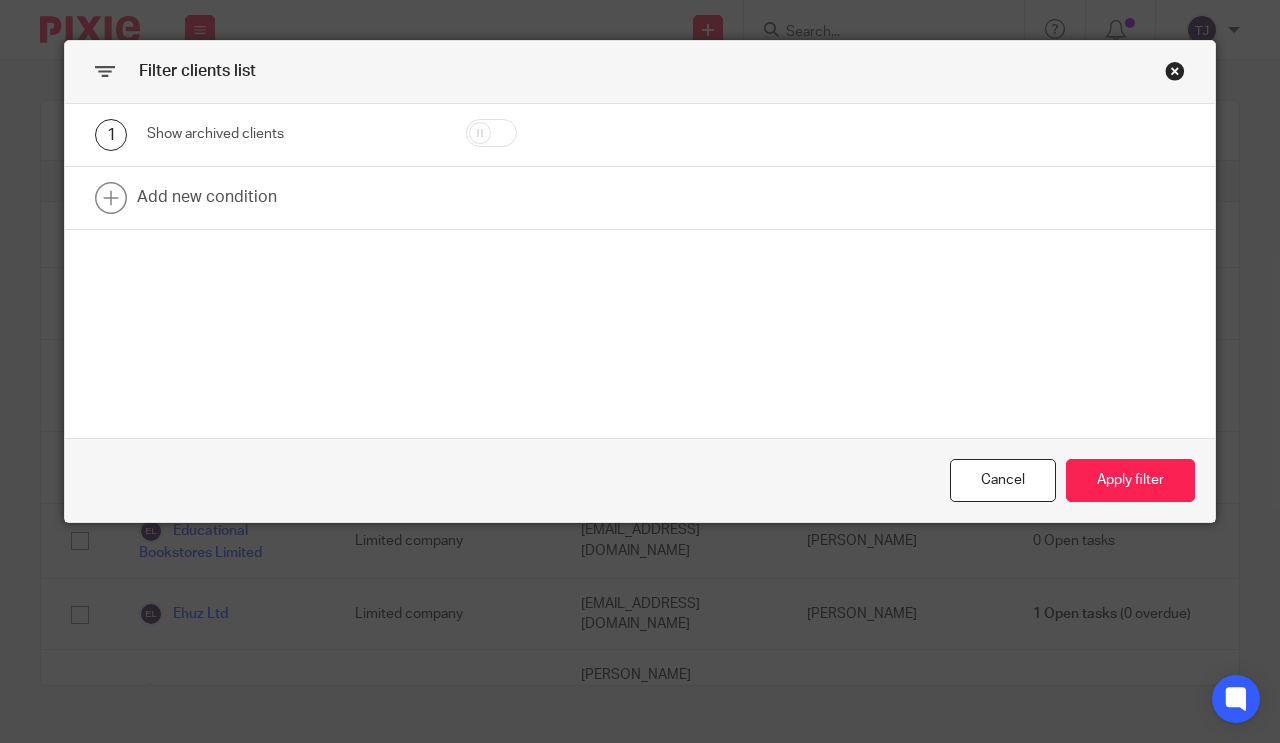 click at bounding box center (640, 198) 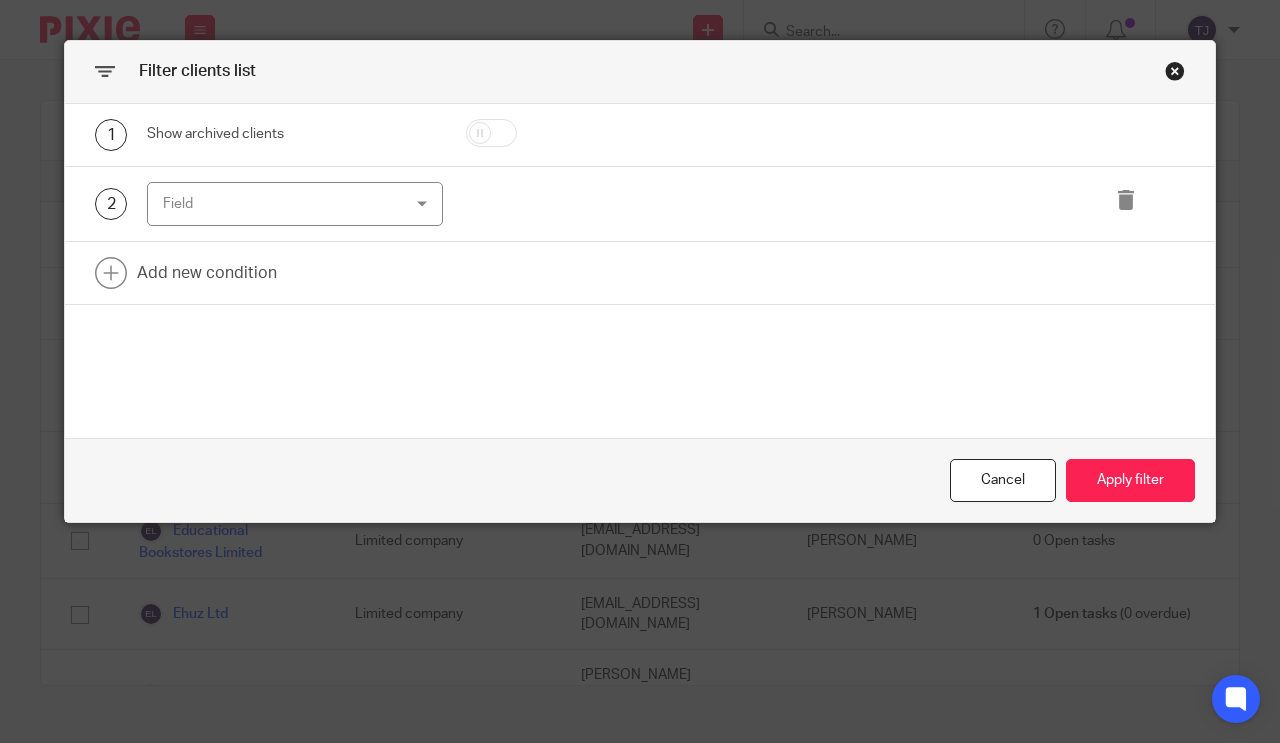 click on "Field" at bounding box center (295, 204) 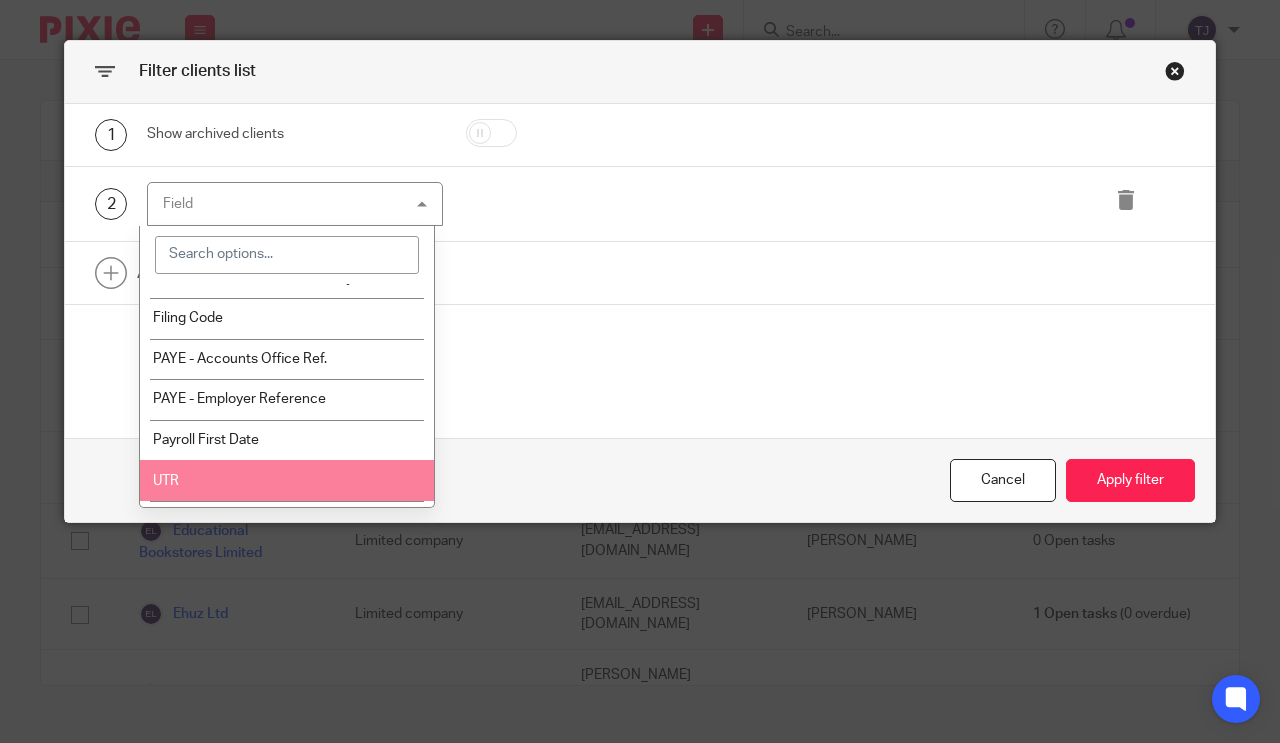 scroll, scrollTop: 248, scrollLeft: 0, axis: vertical 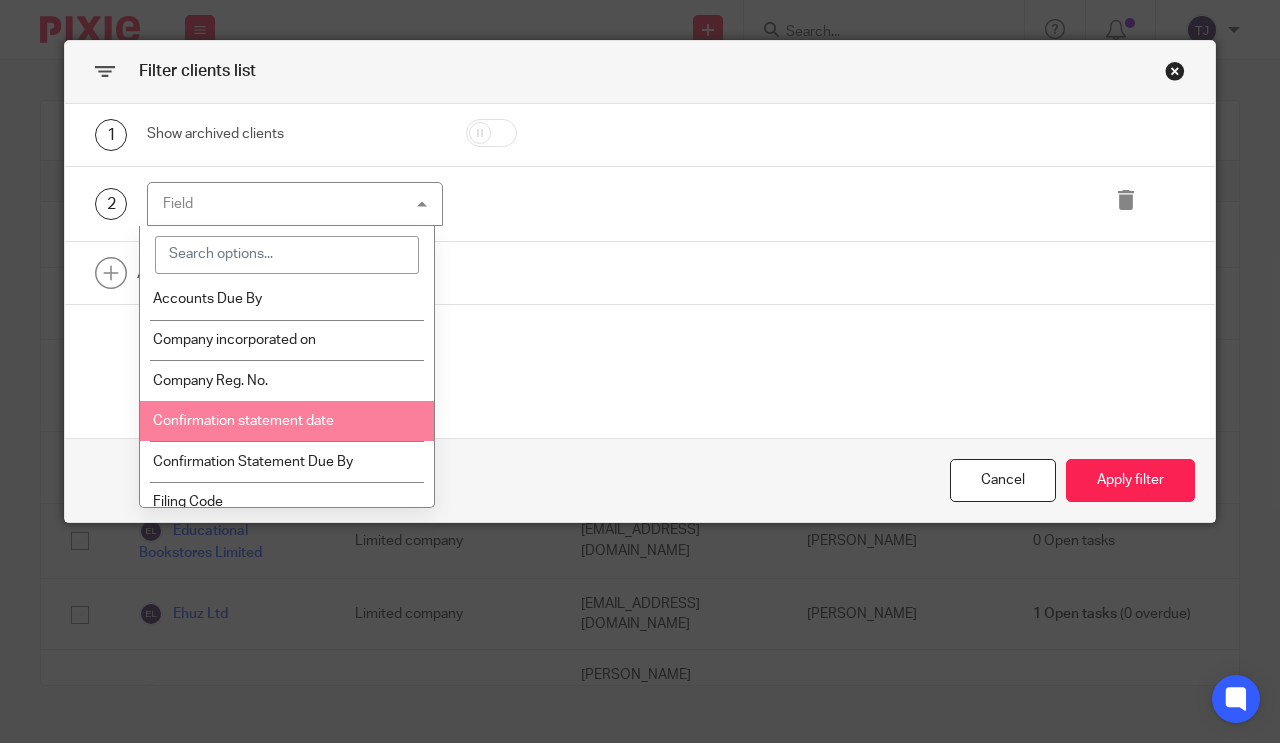 click on "Confirmation statement date" at bounding box center [243, 421] 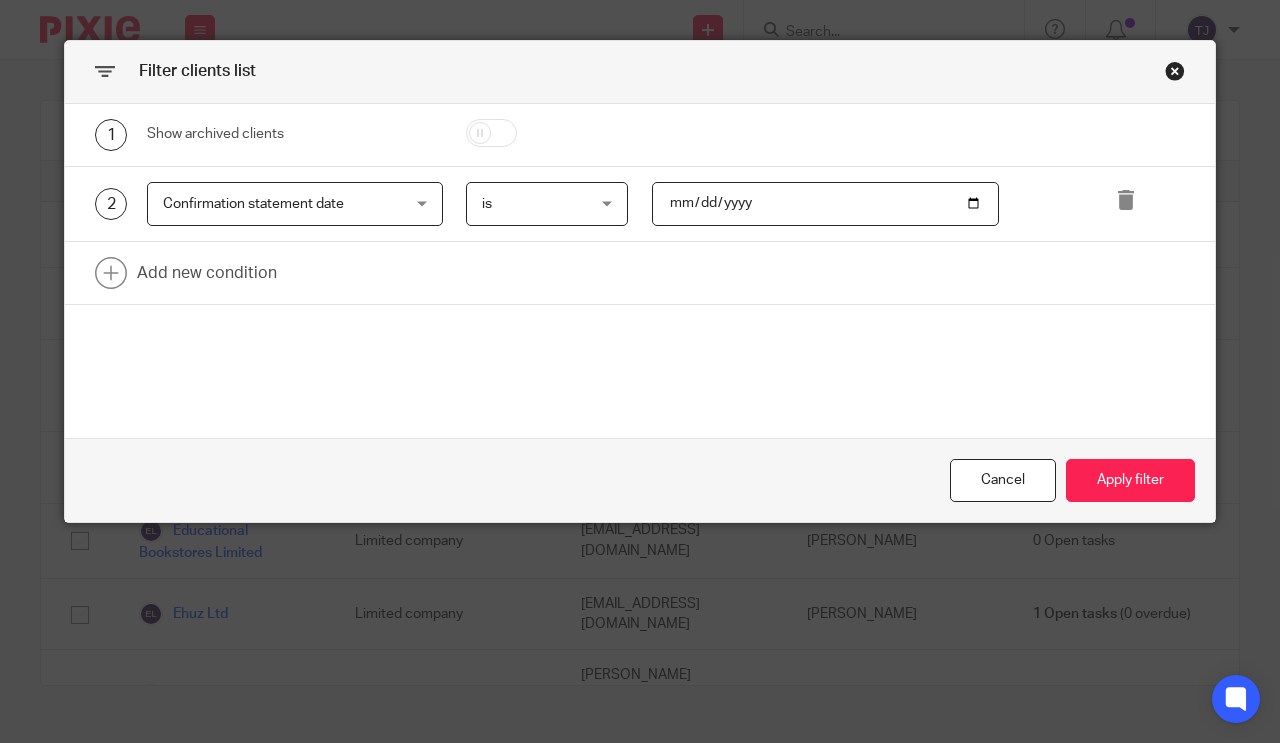 click on "Apply filter" at bounding box center (1130, 480) 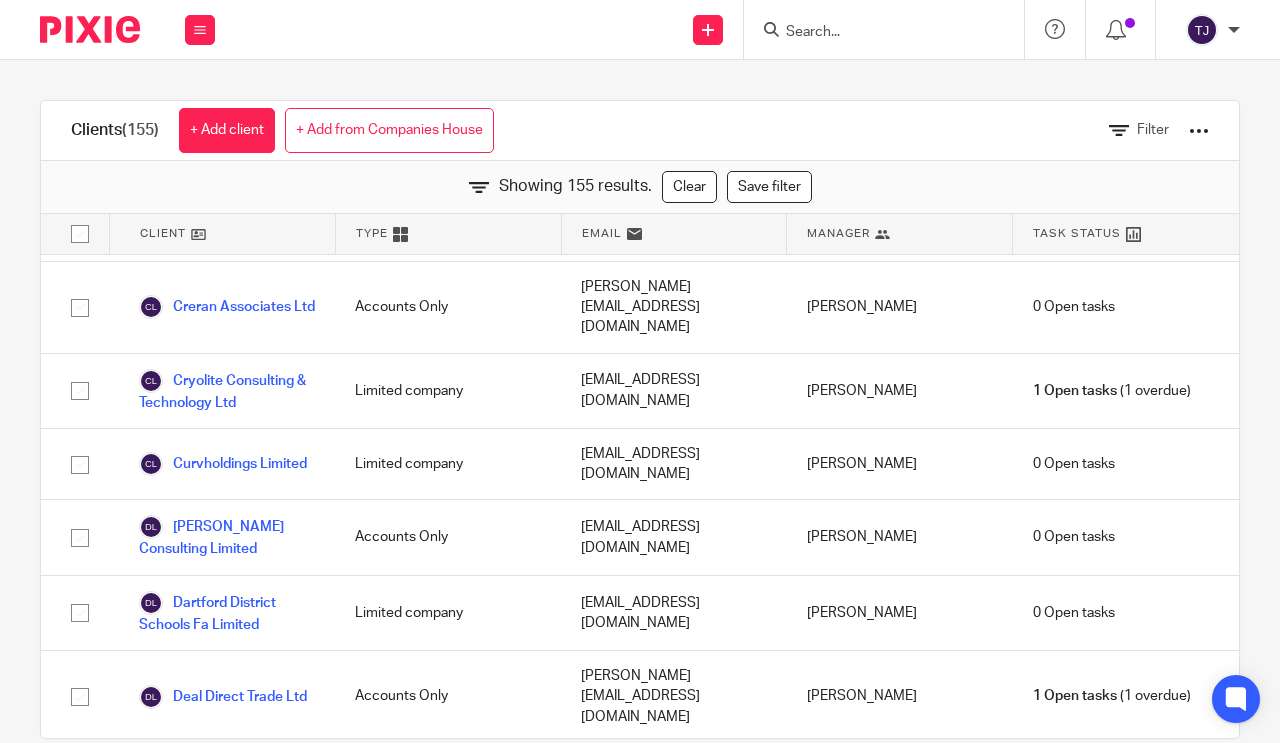 scroll, scrollTop: 2400, scrollLeft: 0, axis: vertical 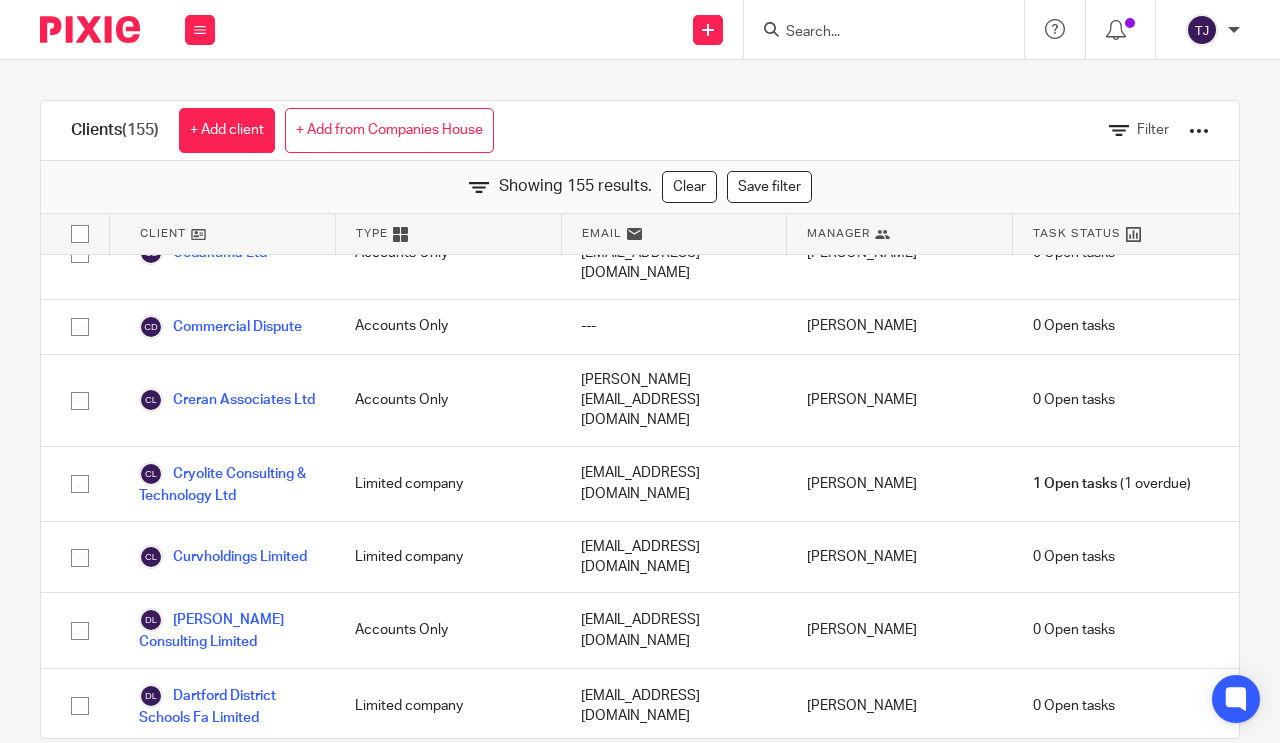 click on "Clear" at bounding box center (689, 187) 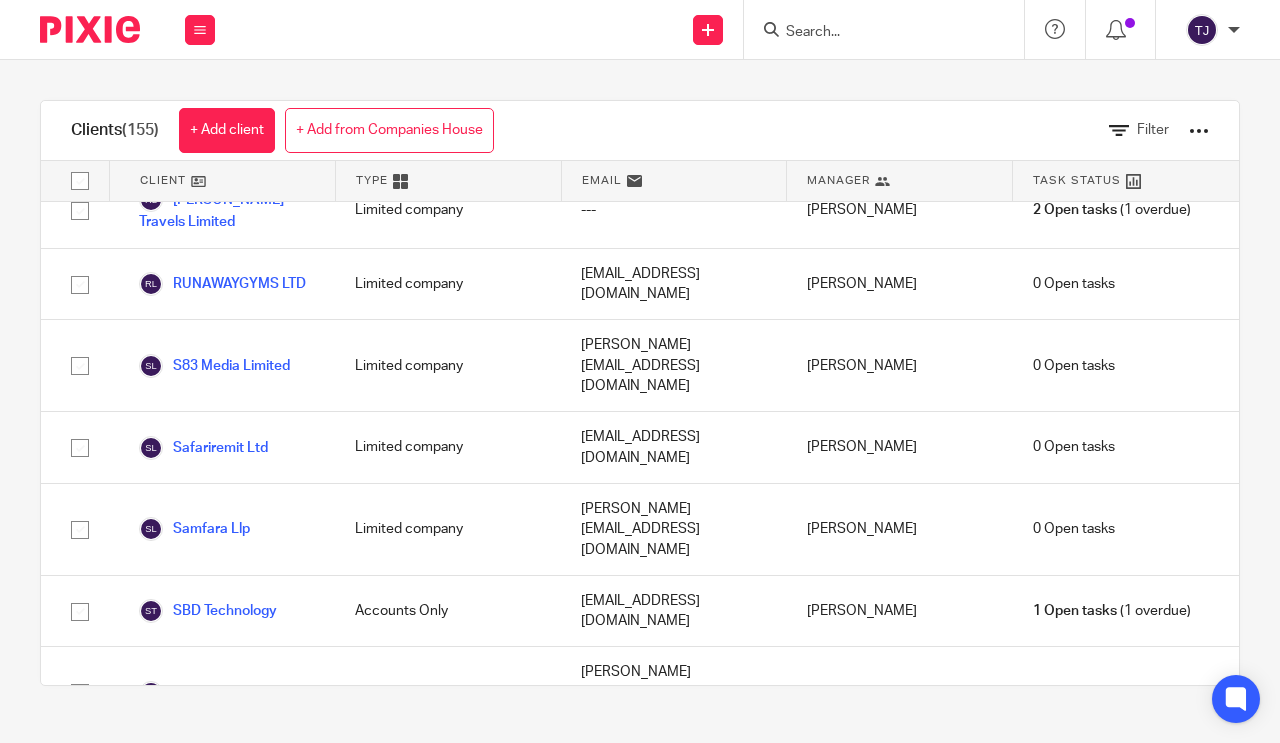 scroll, scrollTop: 9605, scrollLeft: 0, axis: vertical 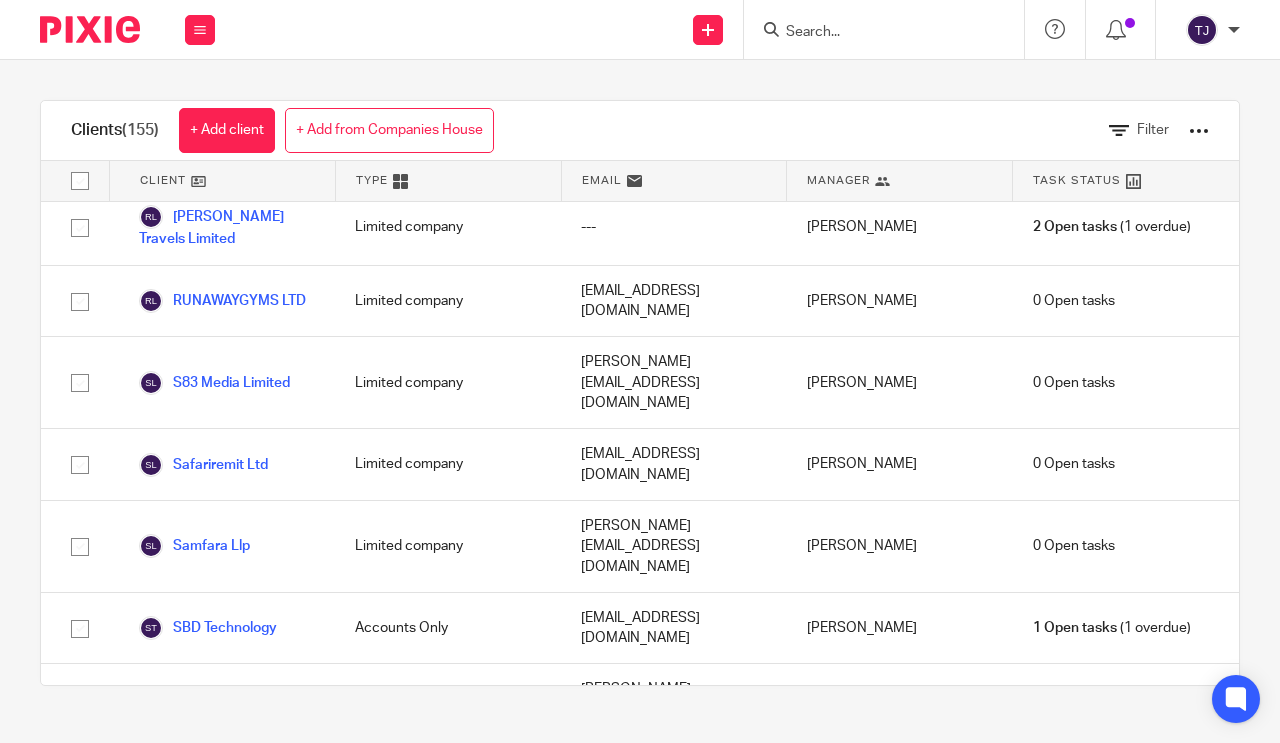 click on "+ Add client" at bounding box center (227, 130) 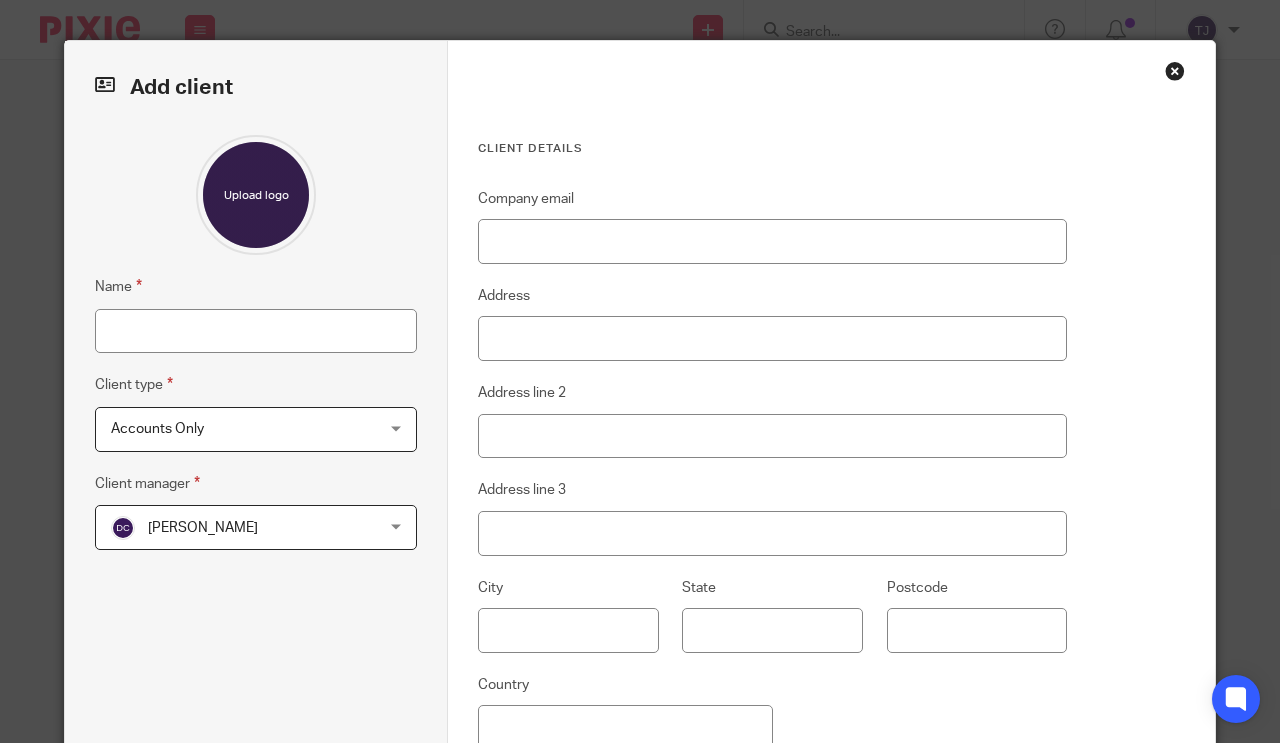 scroll, scrollTop: 0, scrollLeft: 0, axis: both 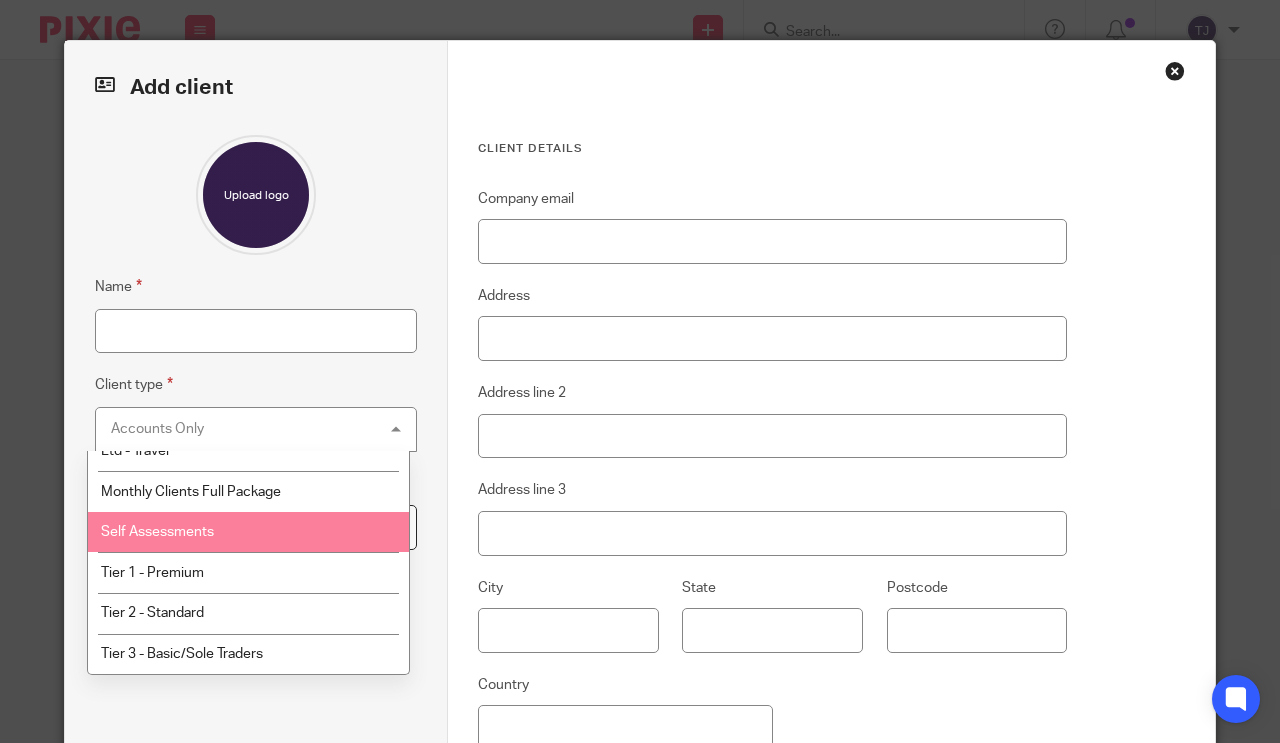 click on "Self Assessments" at bounding box center [248, 532] 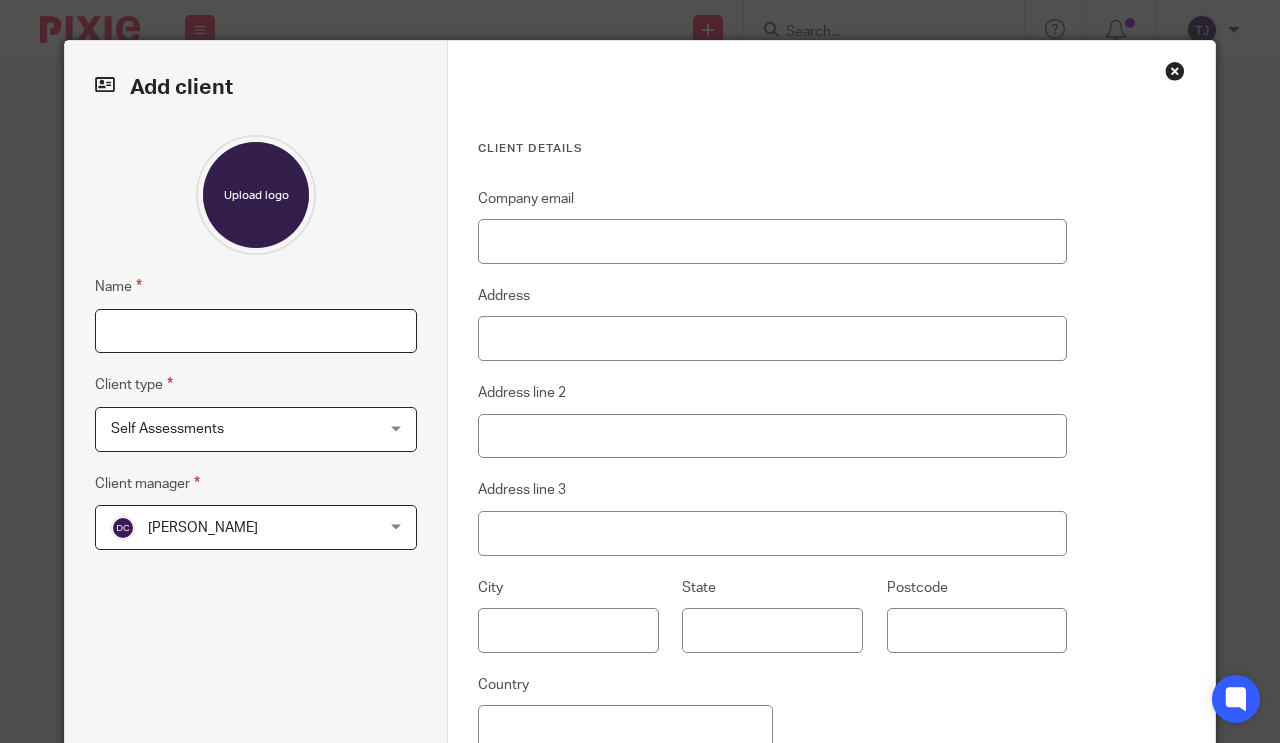 click on "Name" at bounding box center (256, 331) 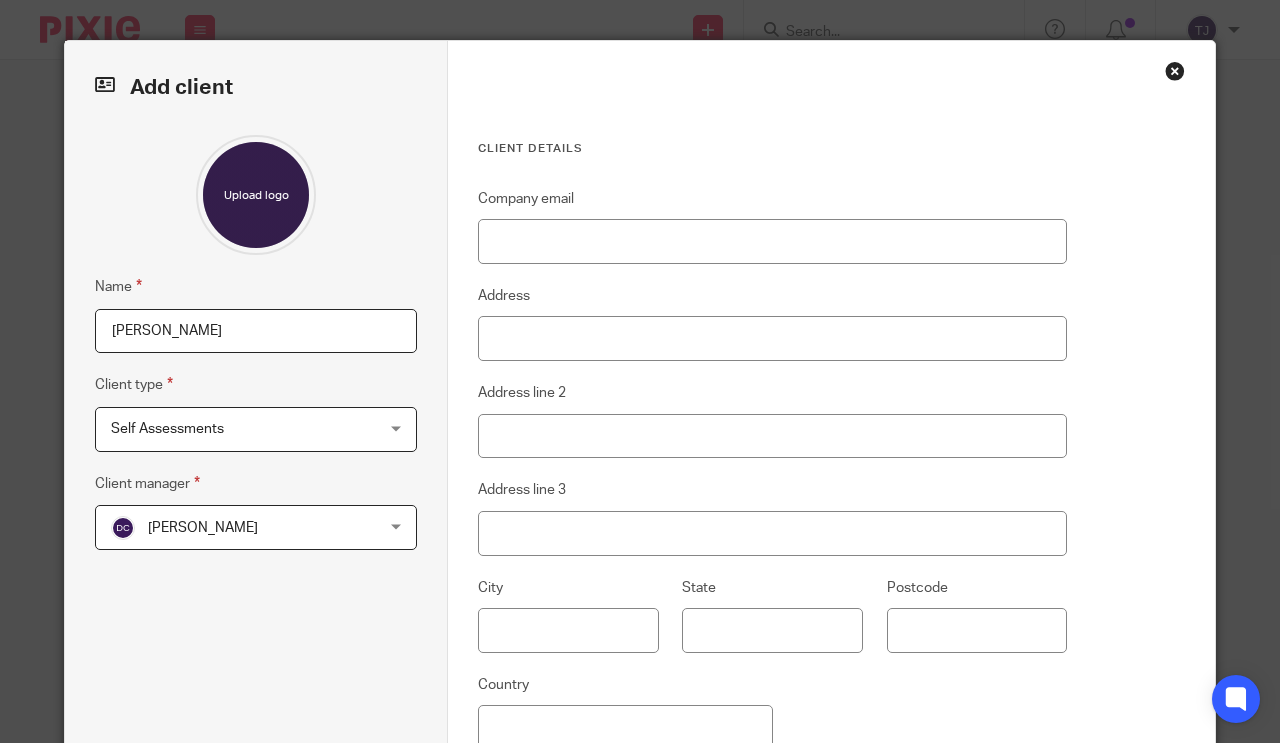 type on "Owain Webster" 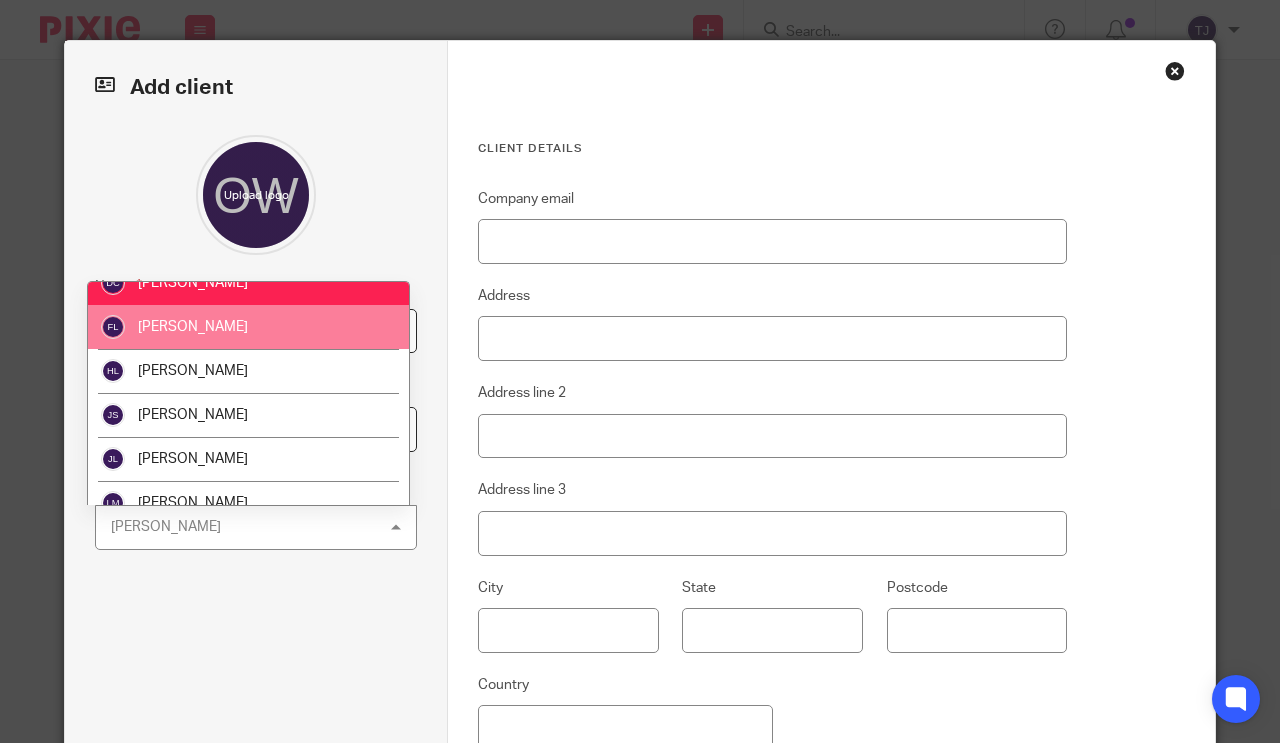 scroll, scrollTop: 0, scrollLeft: 0, axis: both 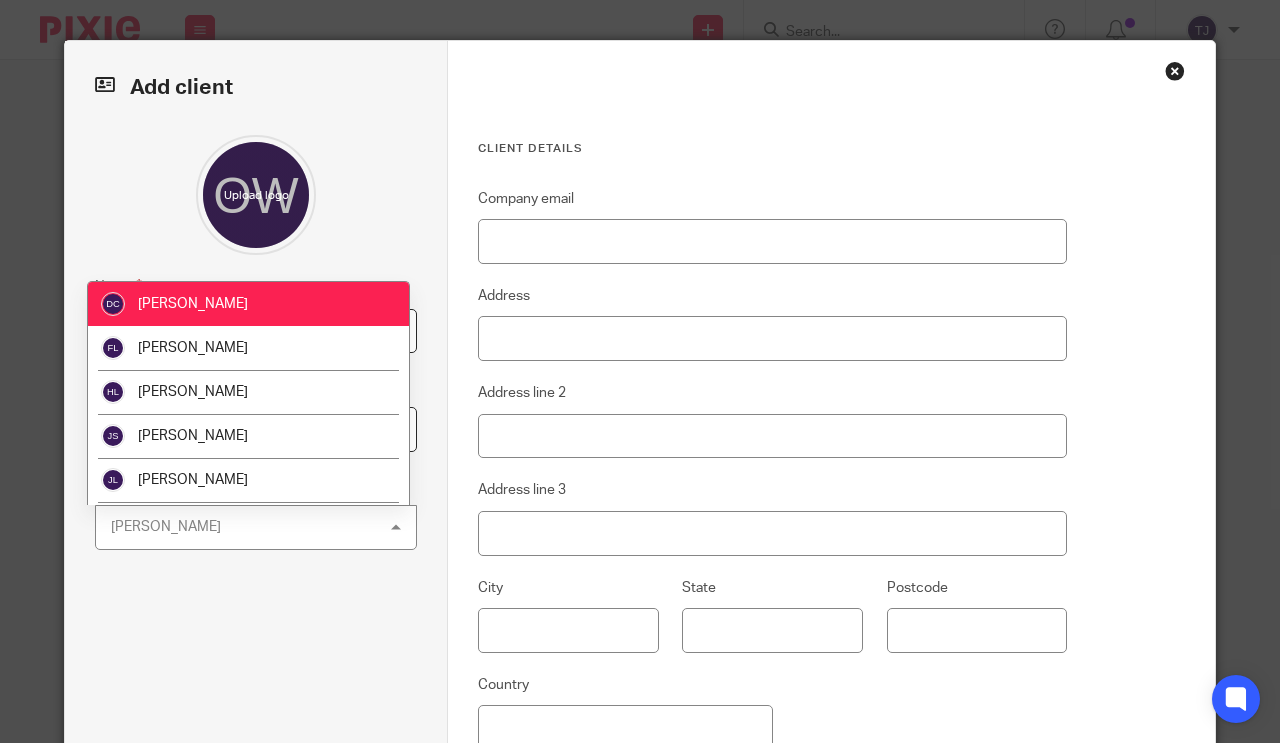 click on "Donna Cole" at bounding box center (248, 304) 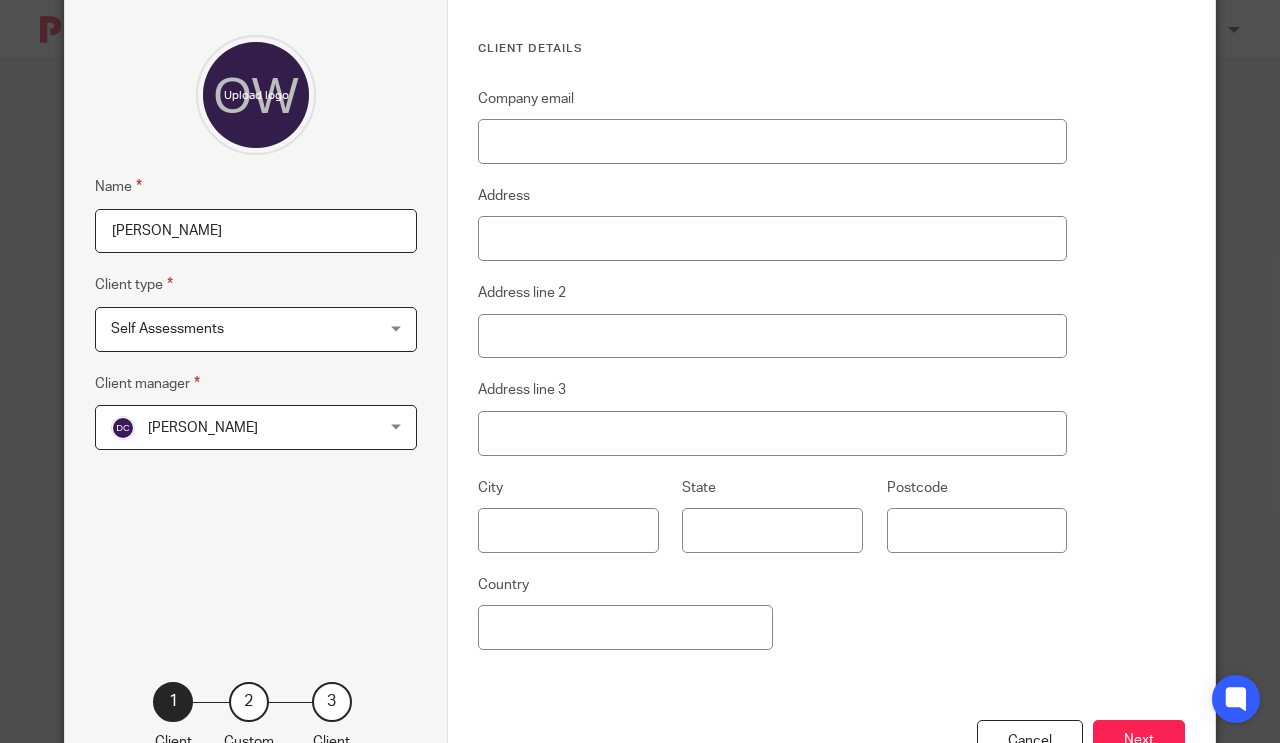 scroll, scrollTop: 189, scrollLeft: 0, axis: vertical 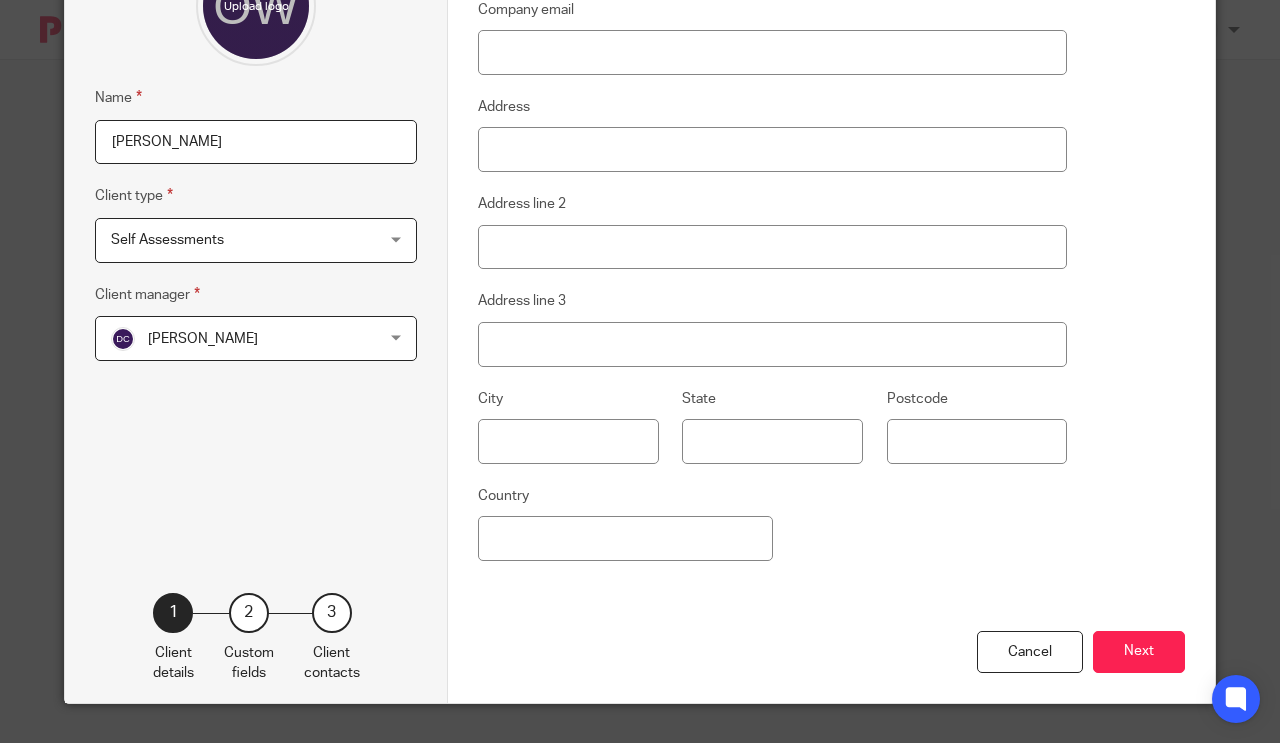 click on "Next" at bounding box center [1139, 652] 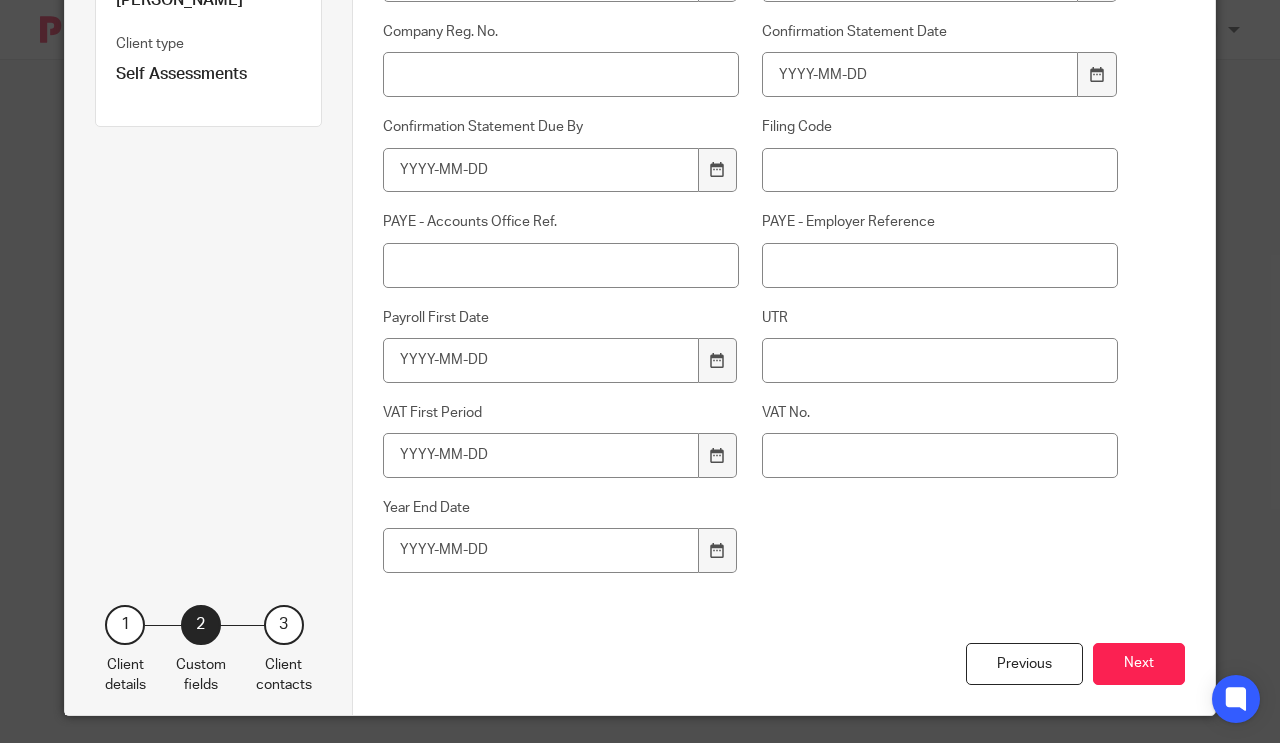 scroll, scrollTop: 322, scrollLeft: 0, axis: vertical 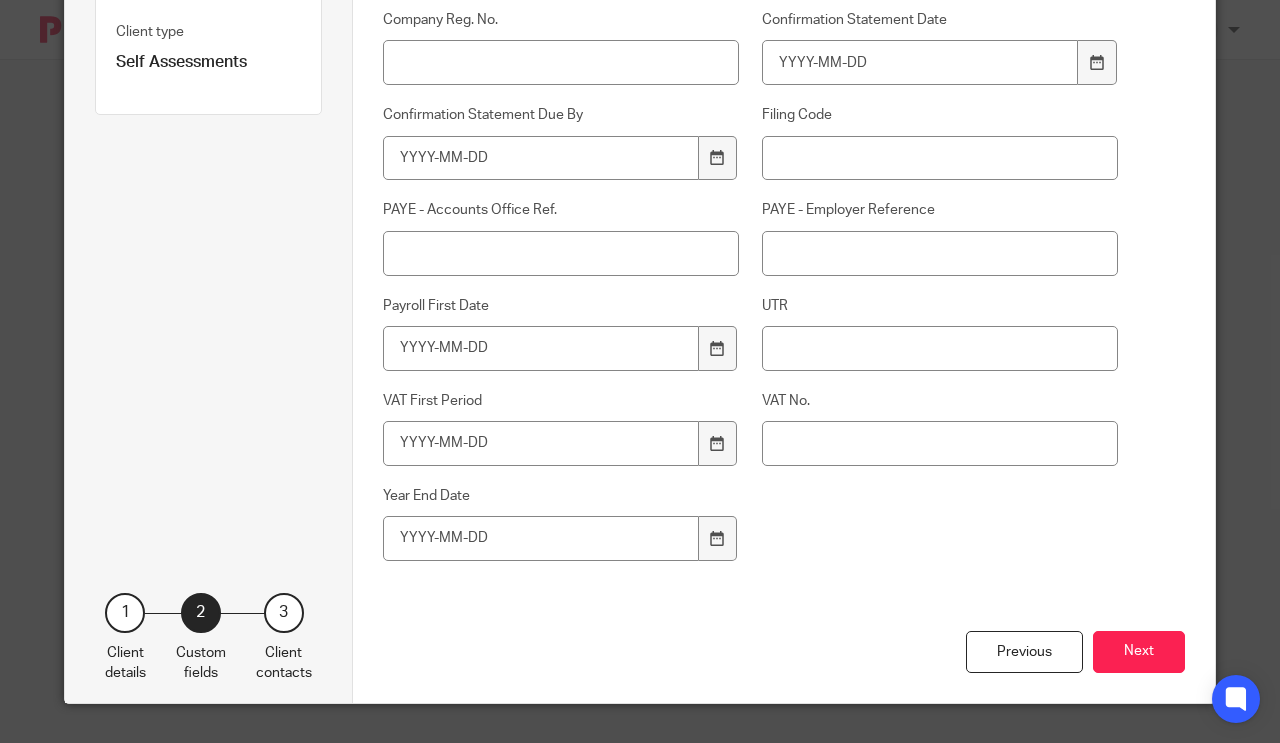click on "Next" at bounding box center (1139, 652) 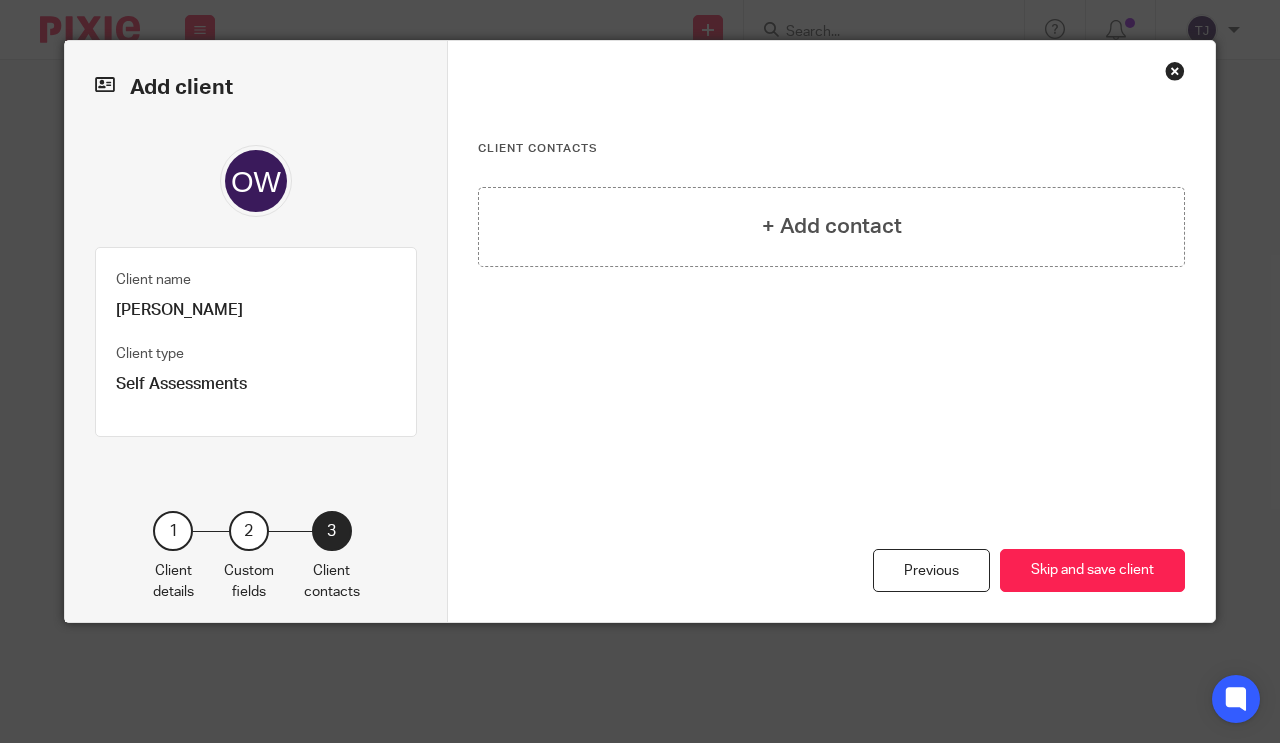 scroll, scrollTop: 0, scrollLeft: 0, axis: both 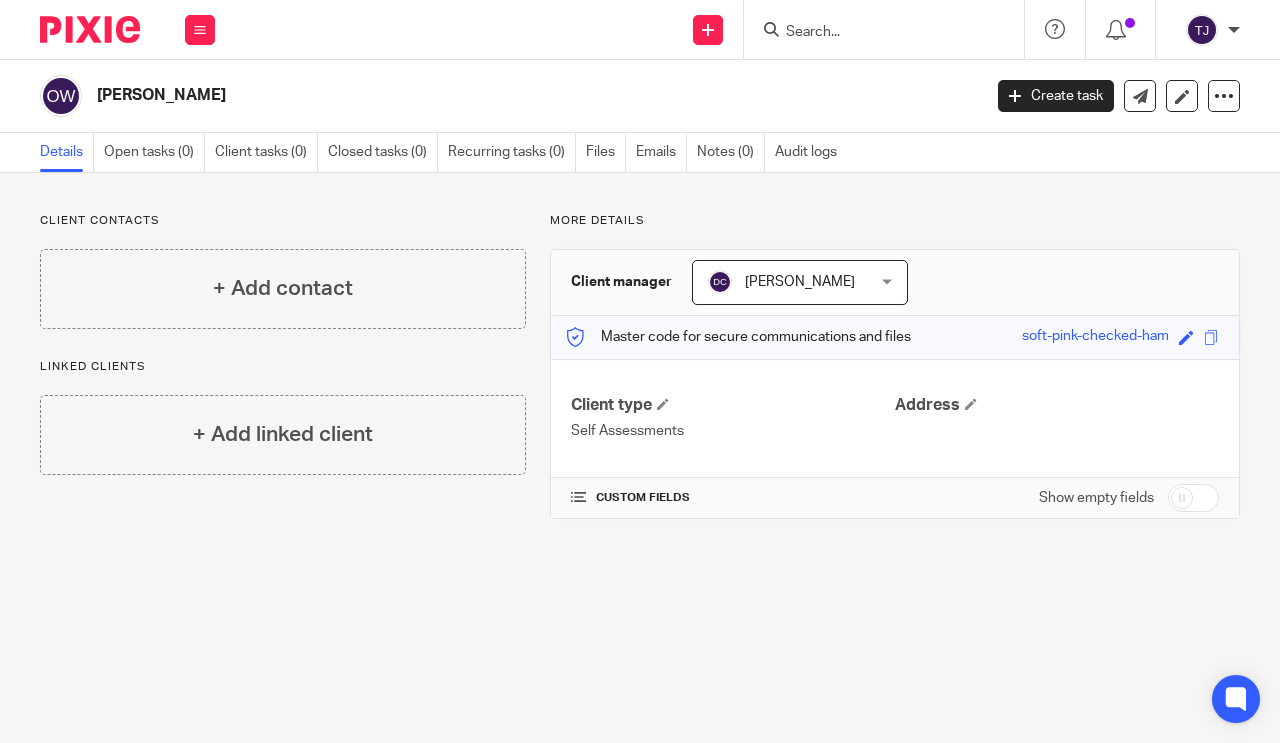 click at bounding box center (200, 30) 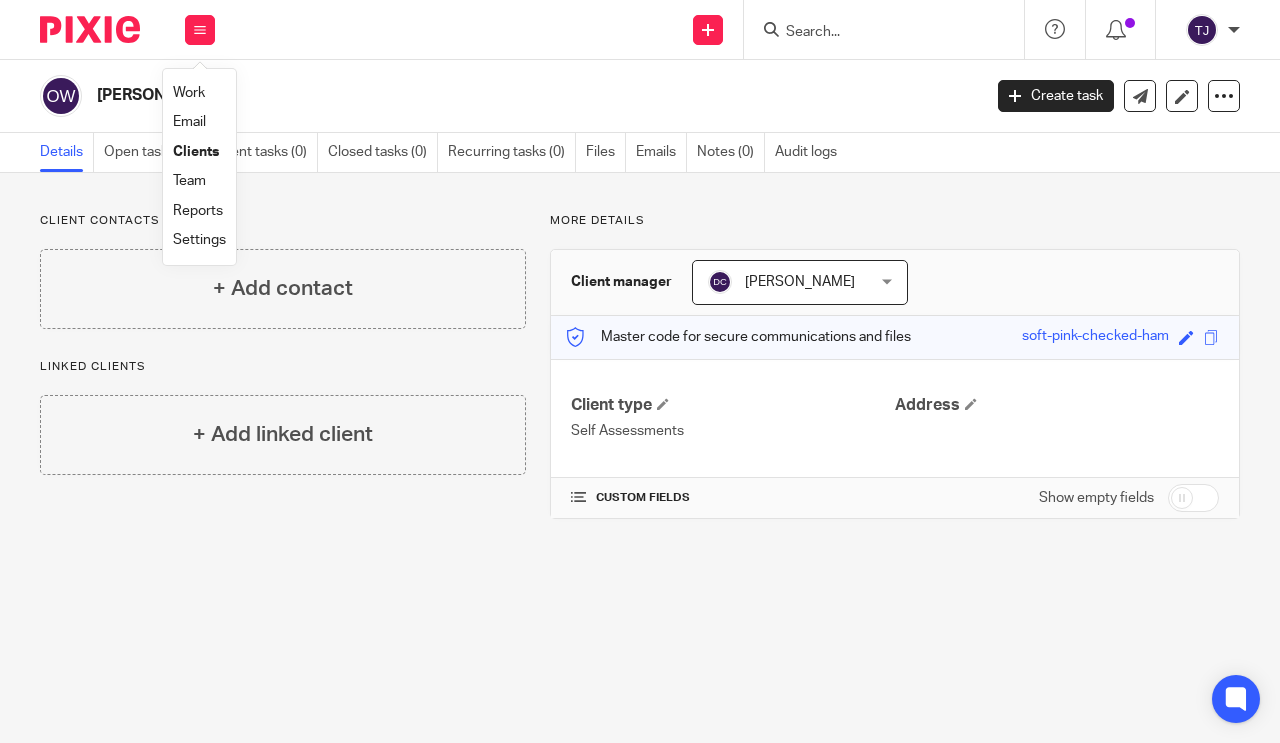 click on "Work" at bounding box center [189, 93] 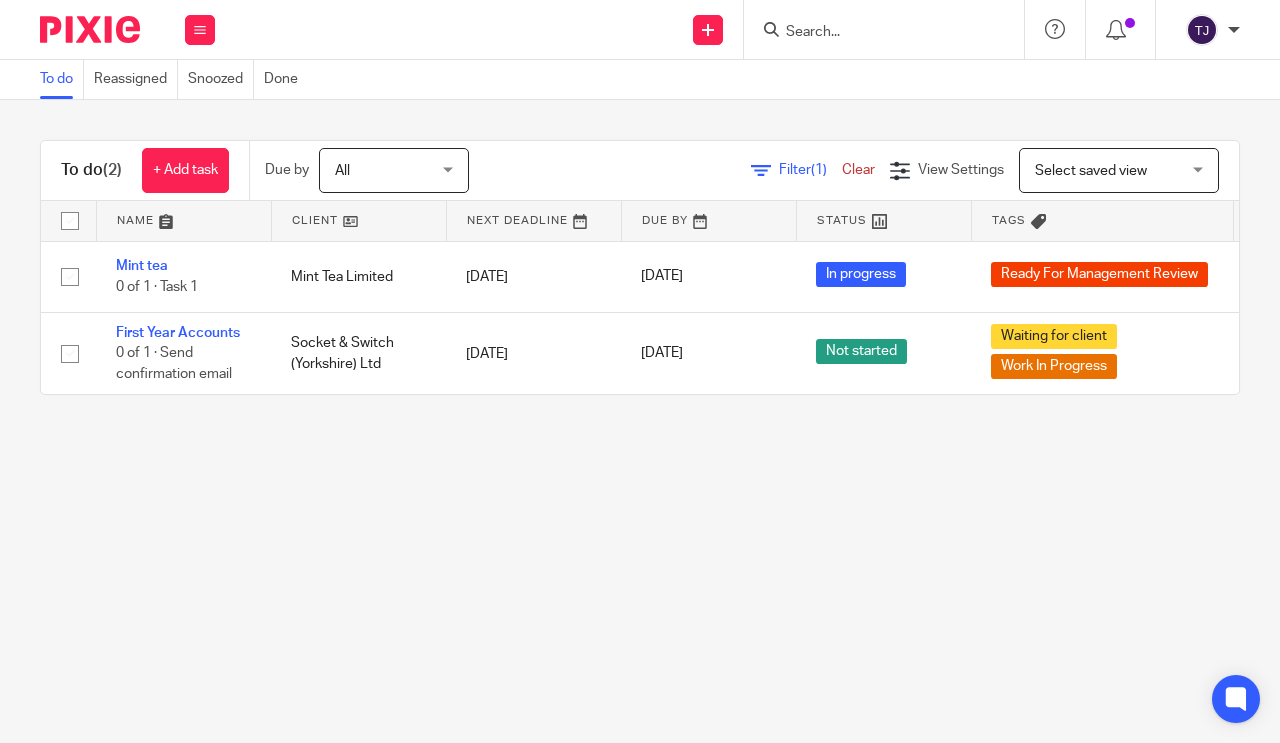 scroll, scrollTop: 0, scrollLeft: 0, axis: both 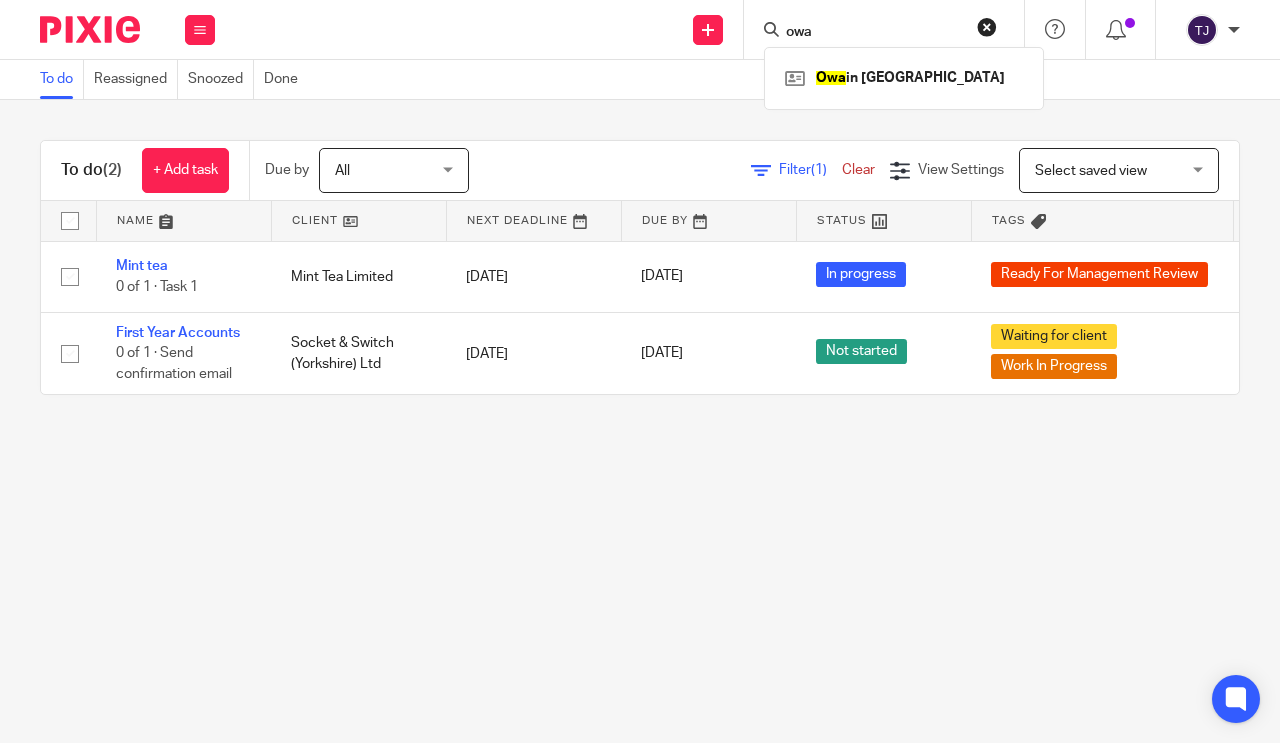type on "owa" 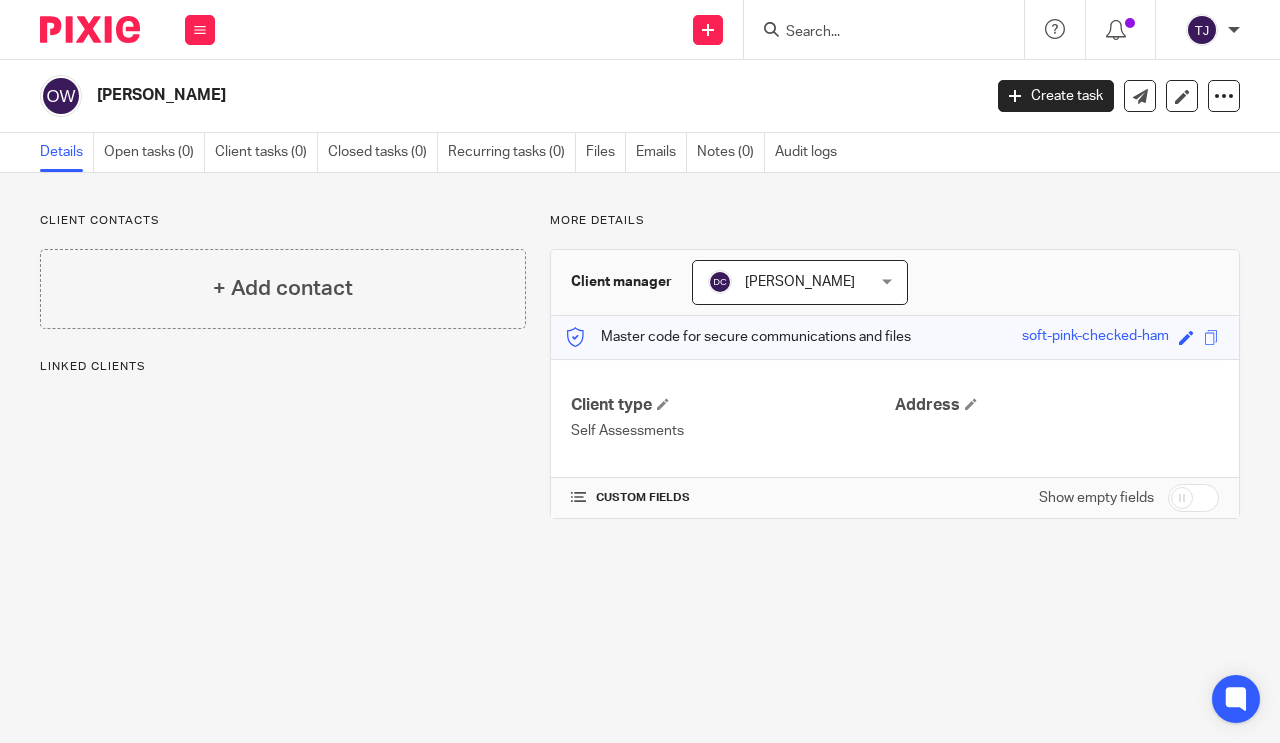 scroll, scrollTop: 0, scrollLeft: 0, axis: both 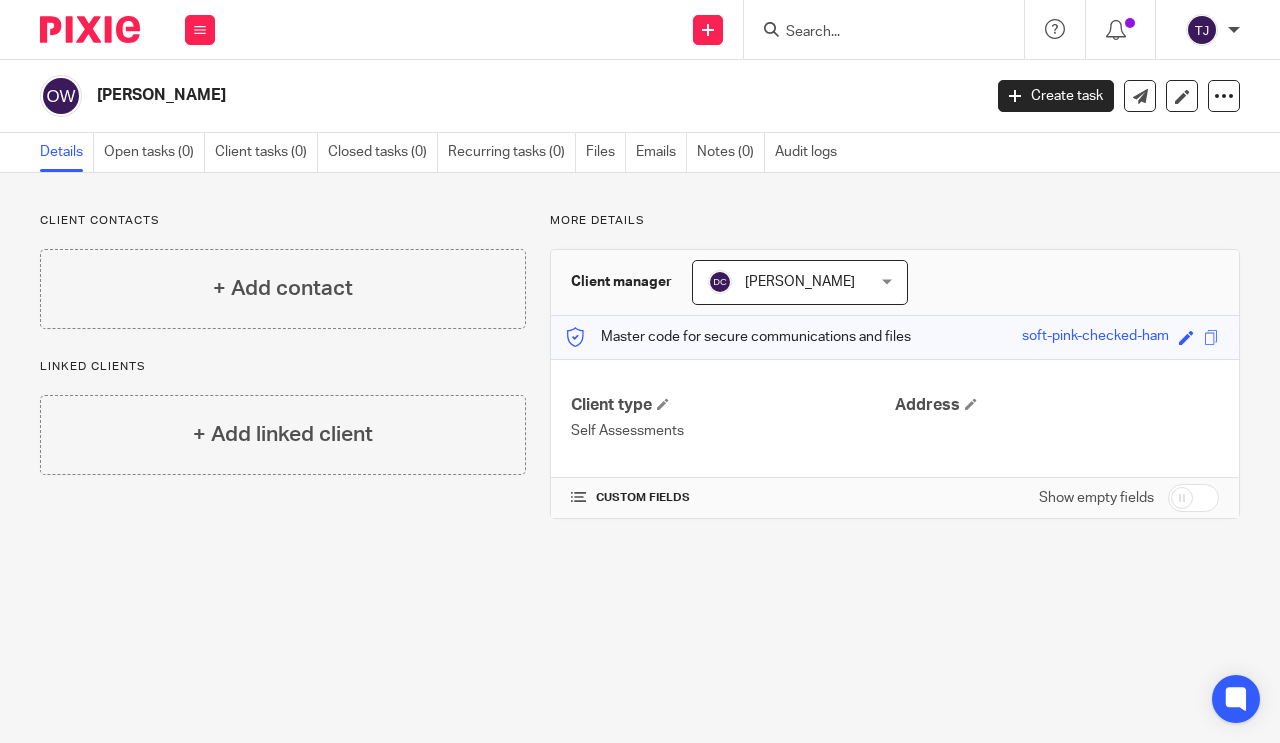click on "Create task" at bounding box center (1056, 96) 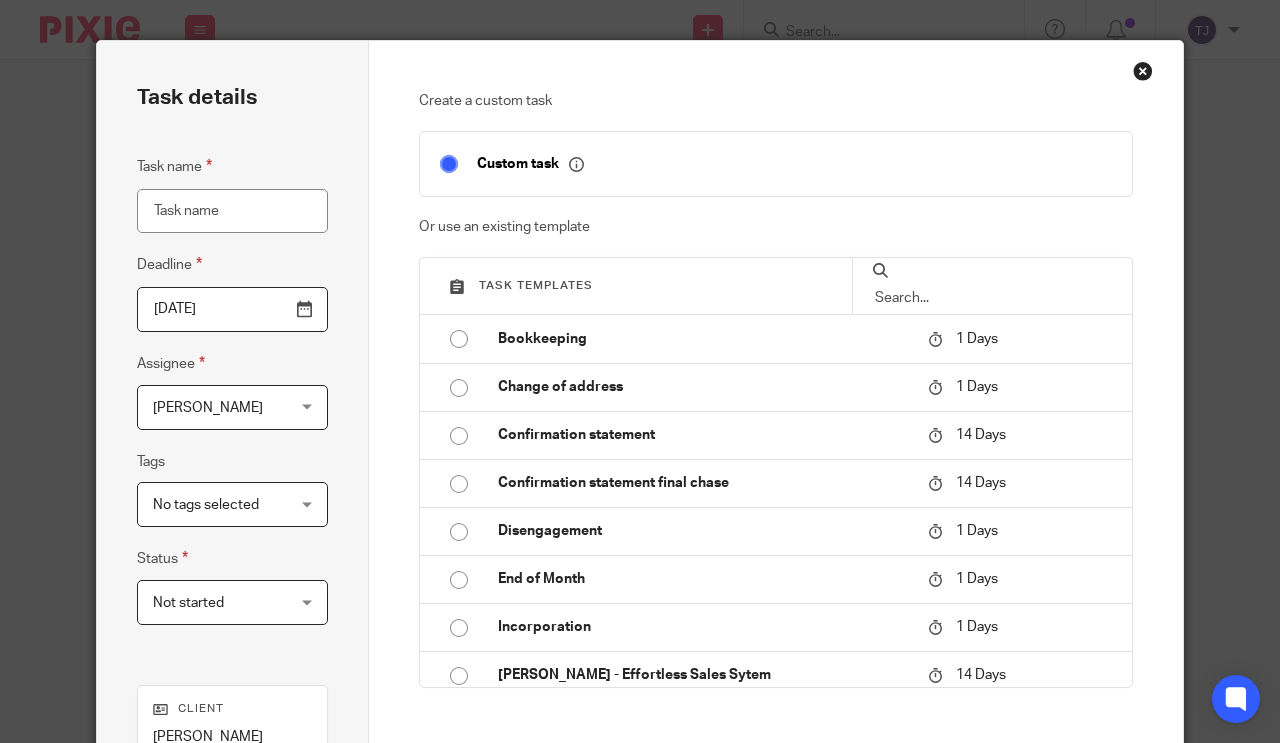 scroll, scrollTop: 0, scrollLeft: 0, axis: both 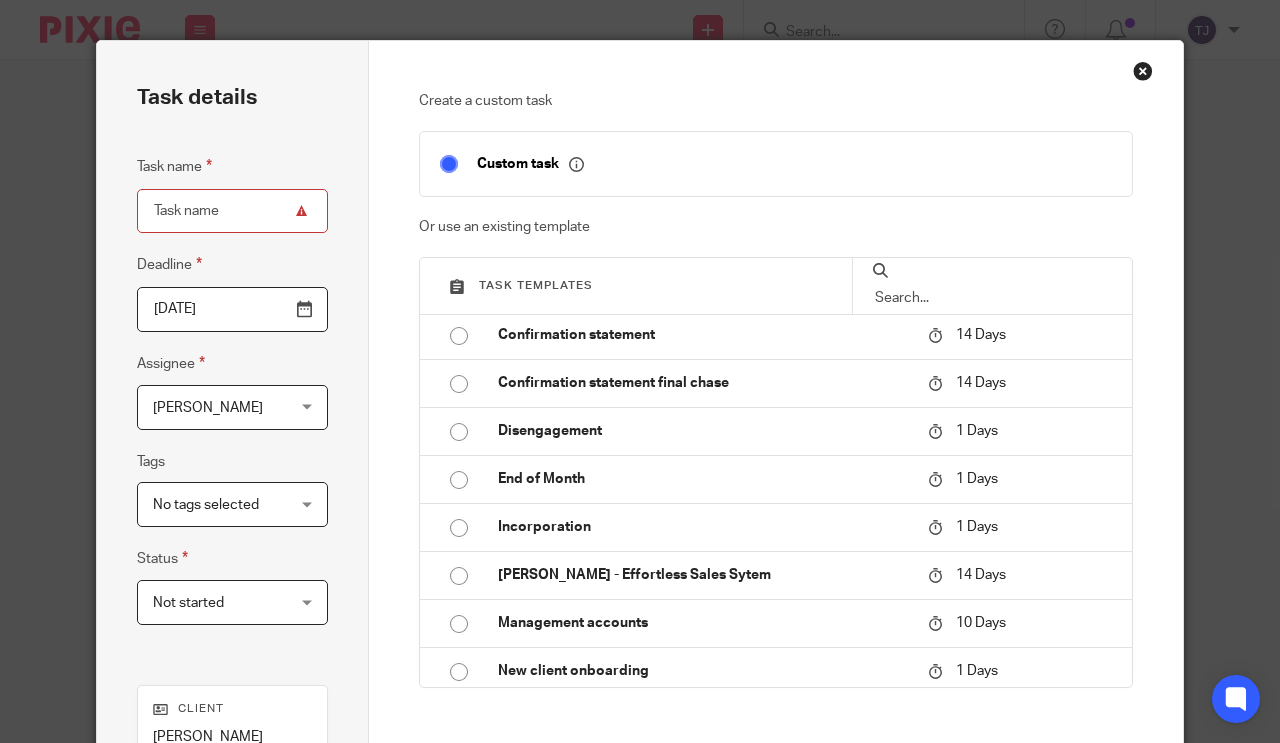 click on "Tony Junaid
Tony Junaid" at bounding box center (232, 407) 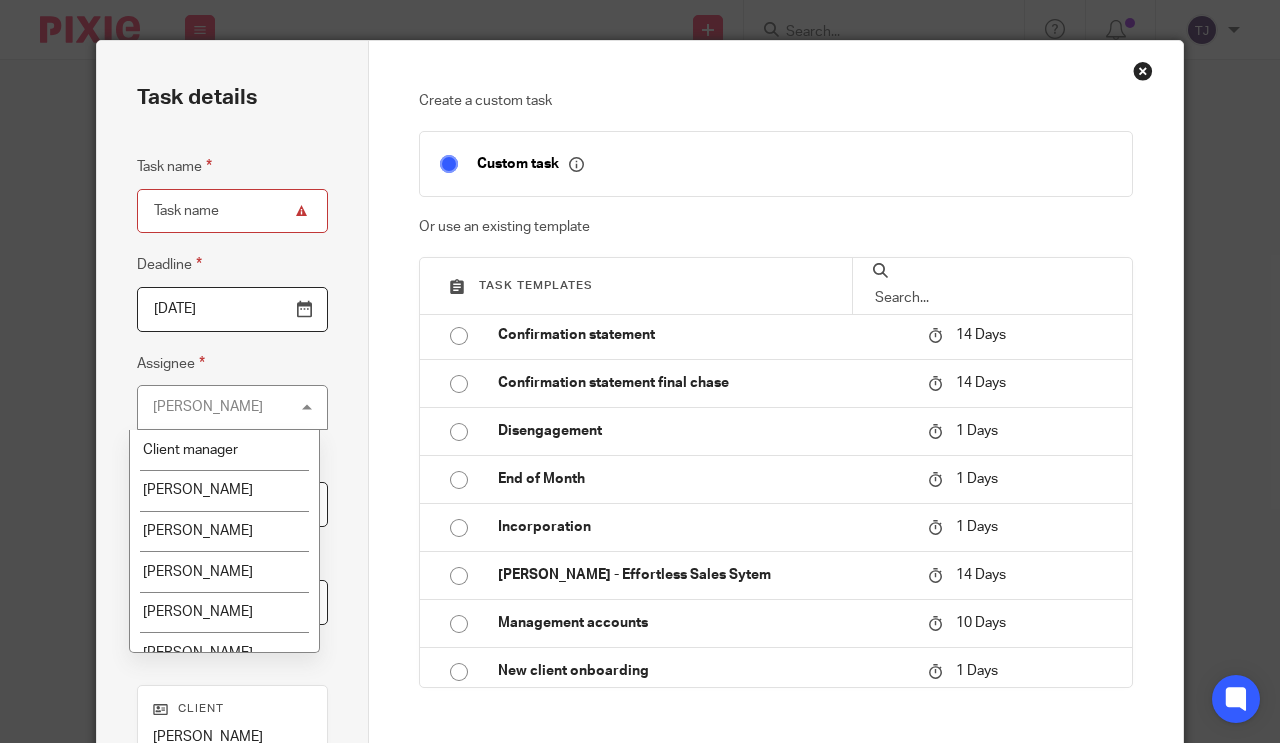 click on "Tony Junaid
Tony Junaid" at bounding box center [232, 407] 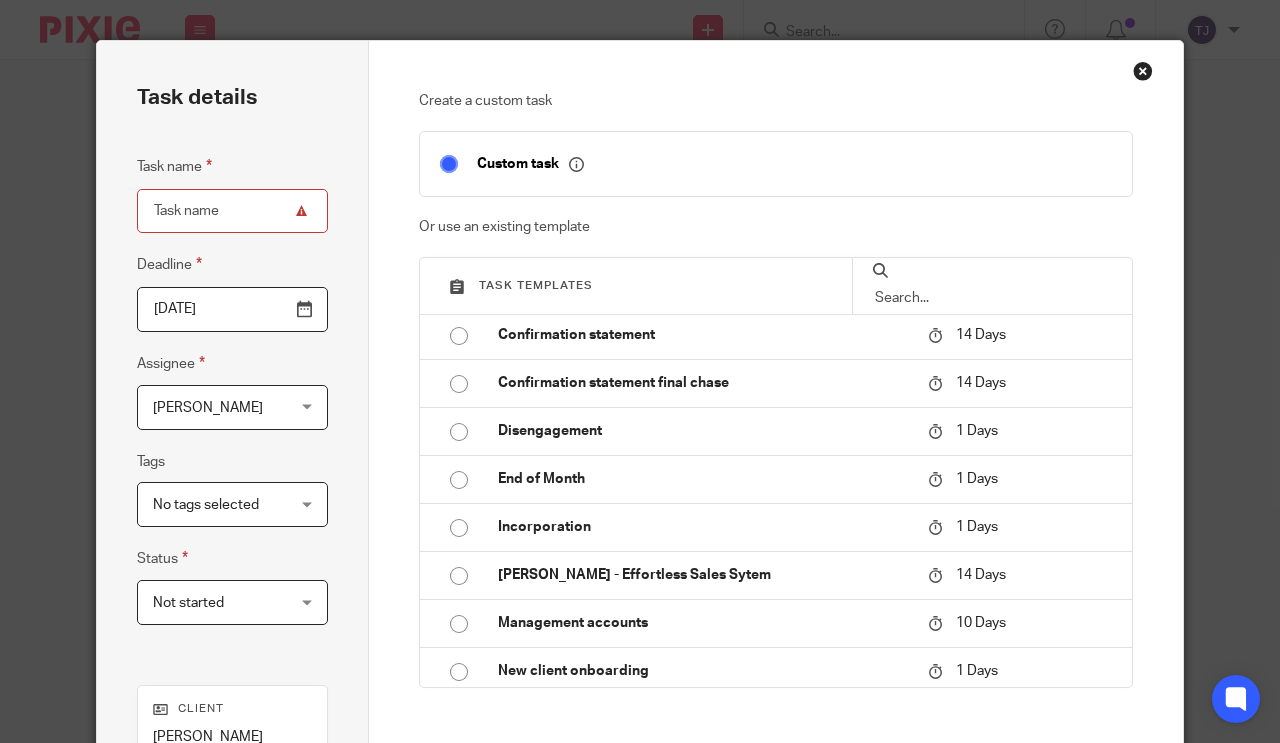 click on "No tags selected" at bounding box center (232, 504) 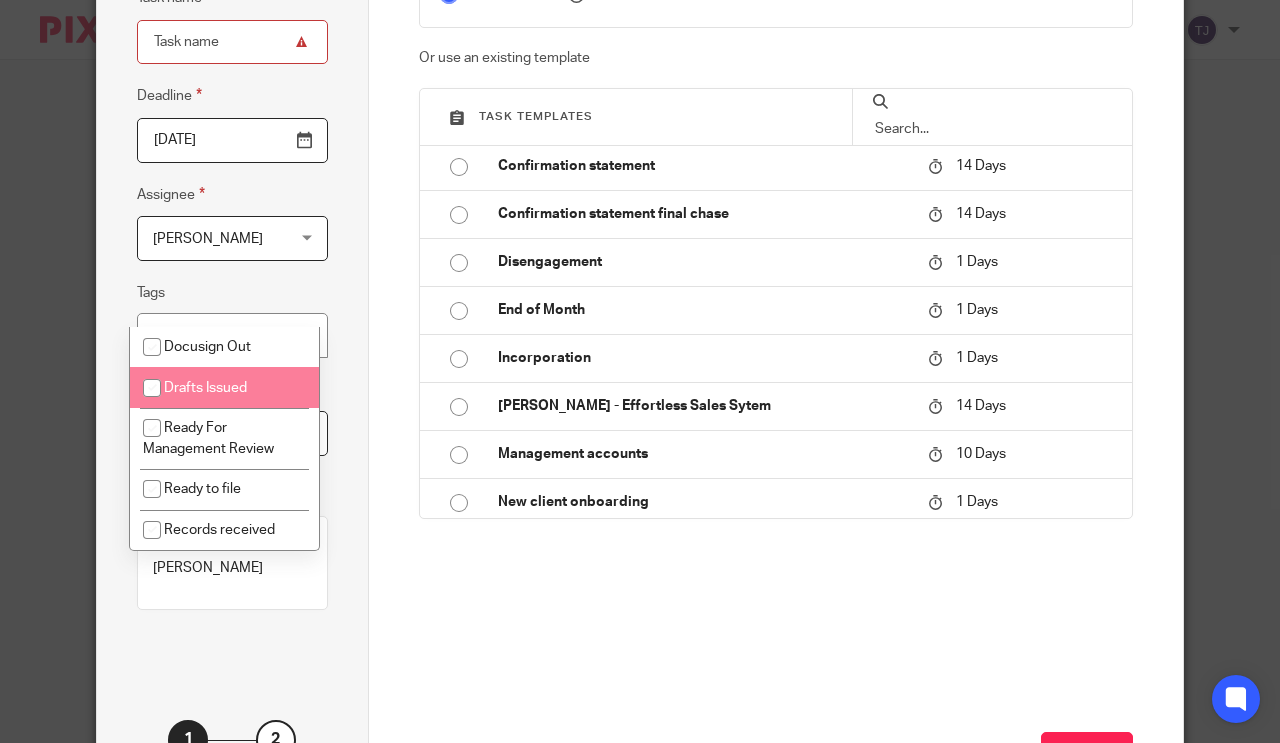 scroll, scrollTop: 200, scrollLeft: 0, axis: vertical 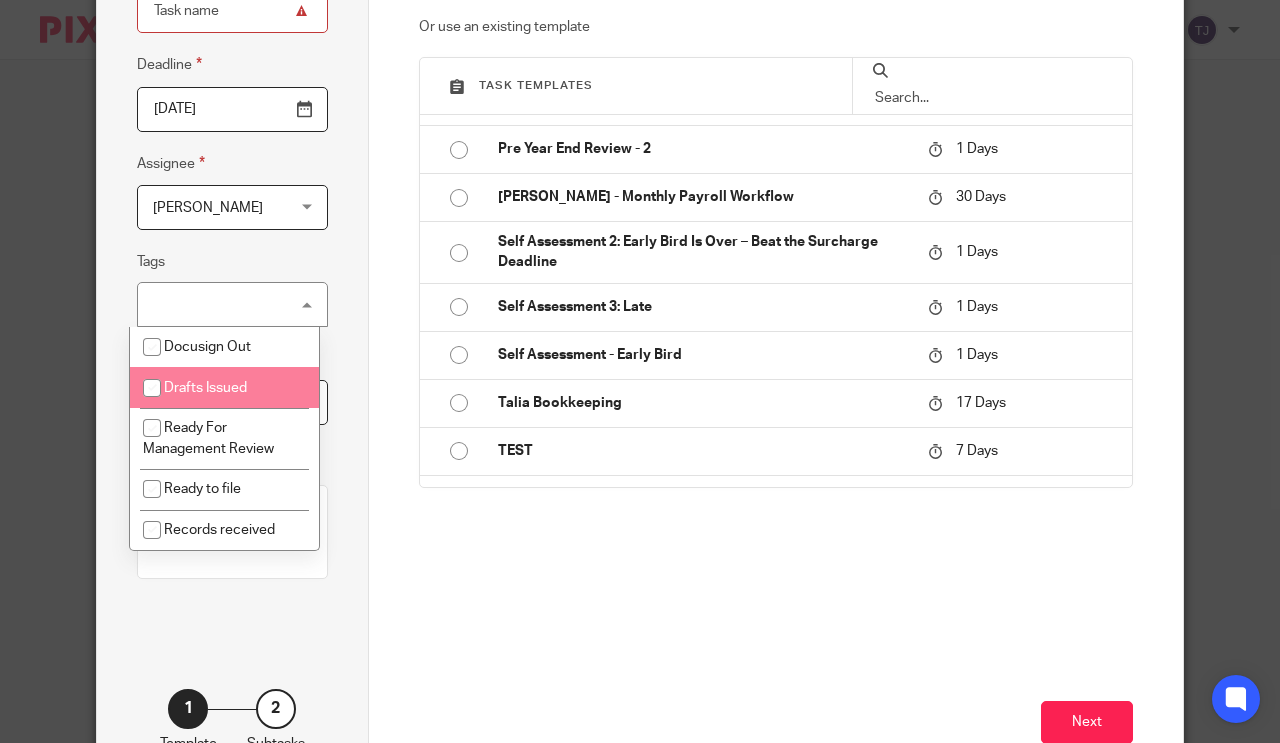 click on "Self Assessment - Early Bird" at bounding box center [703, 355] 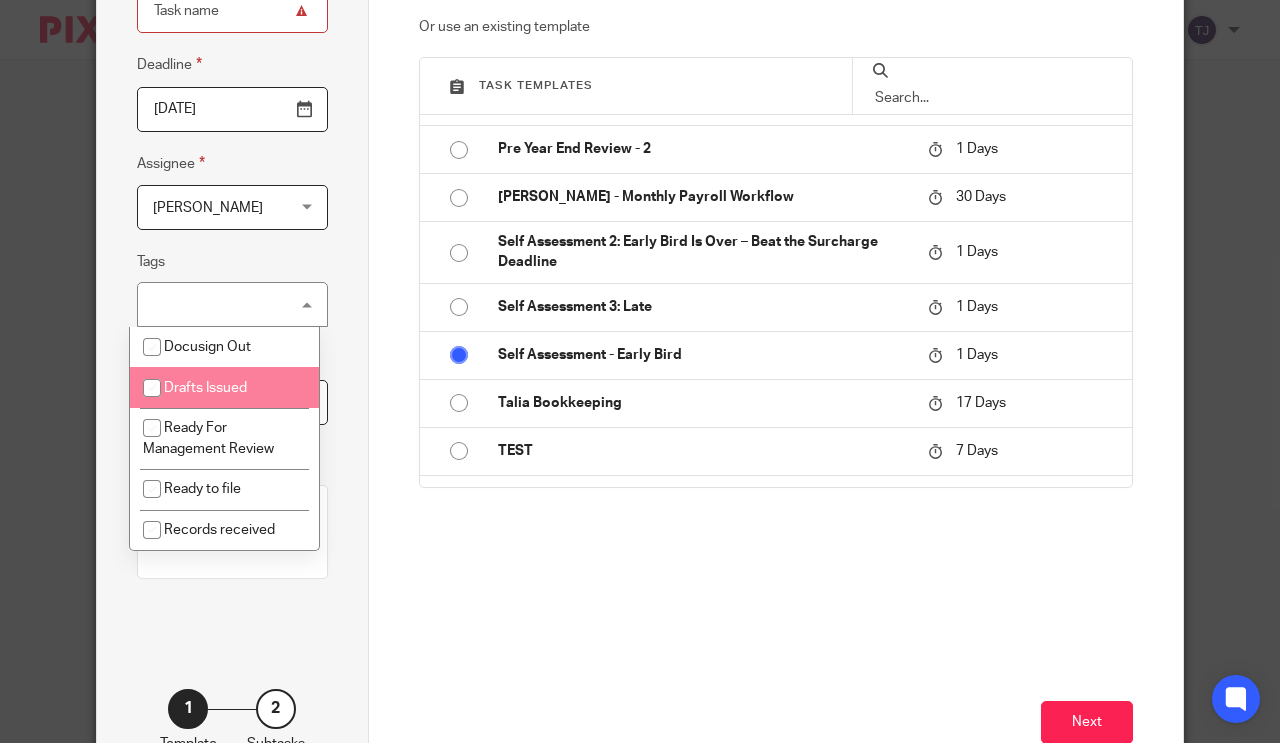 type on "Self Assessment - Early Bird" 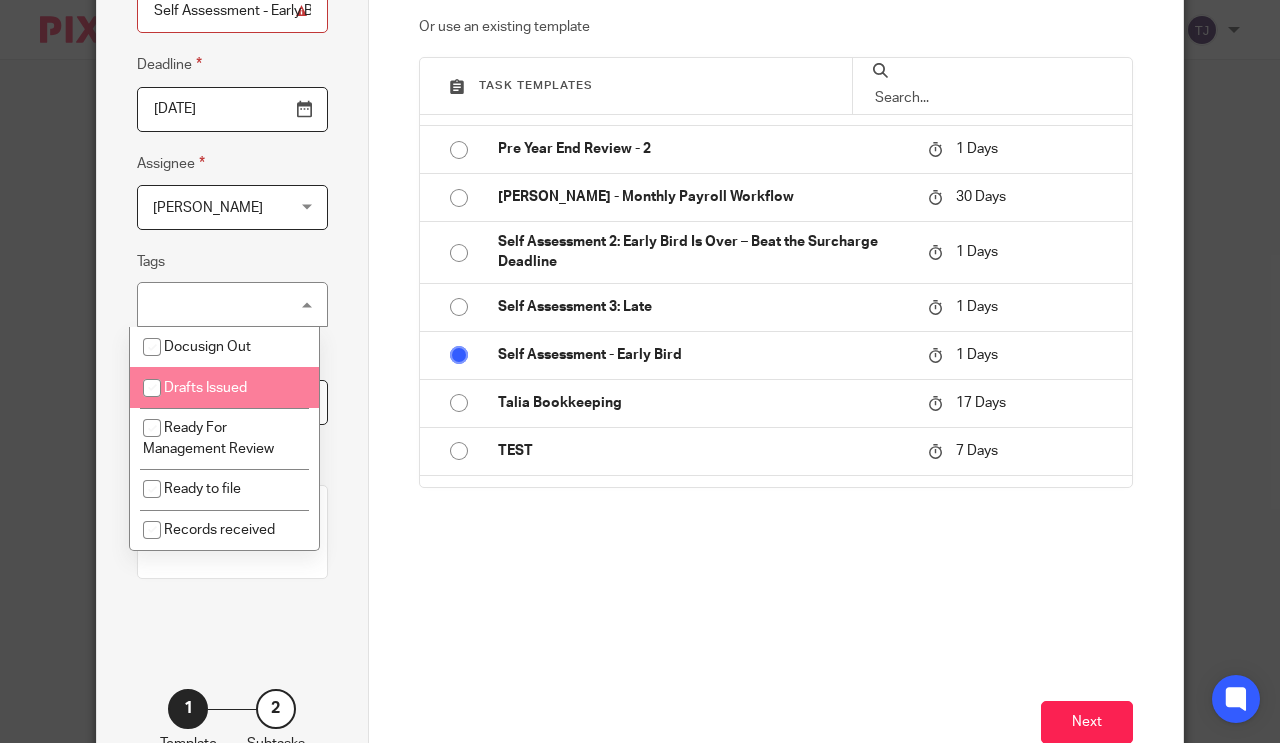 radio on "true" 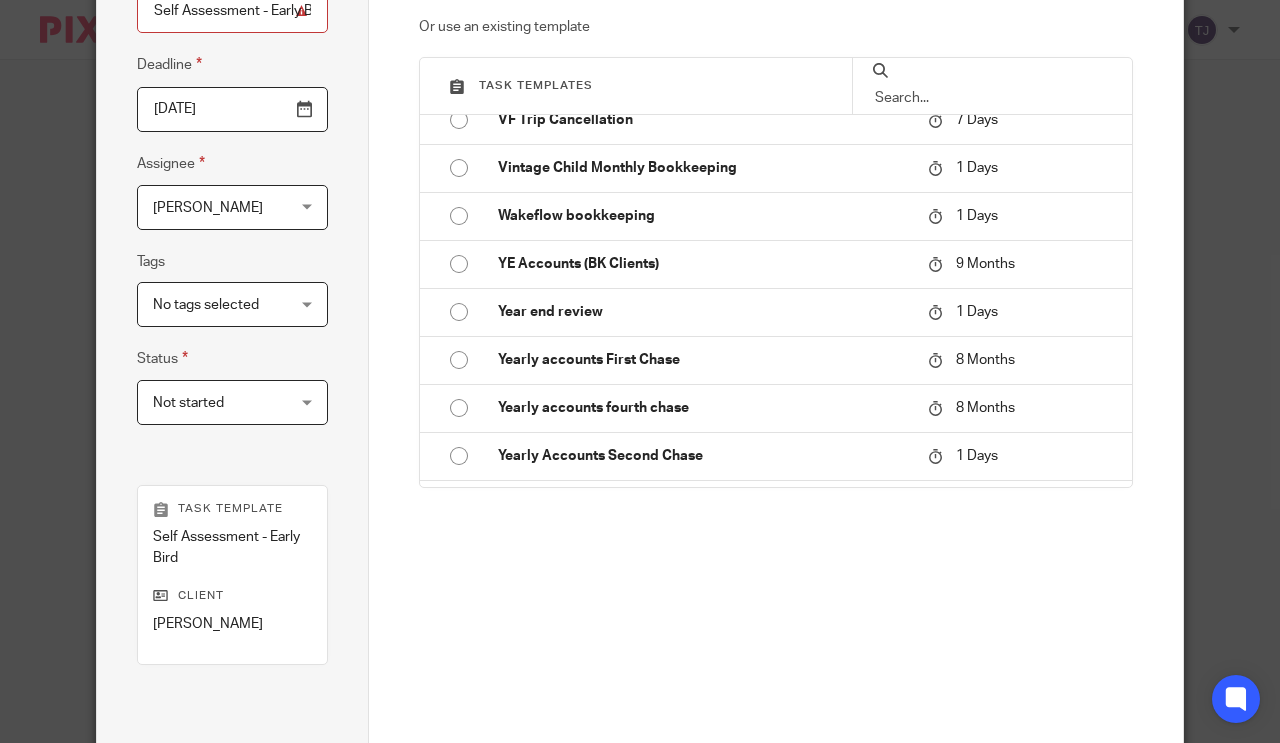 scroll, scrollTop: 1623, scrollLeft: 0, axis: vertical 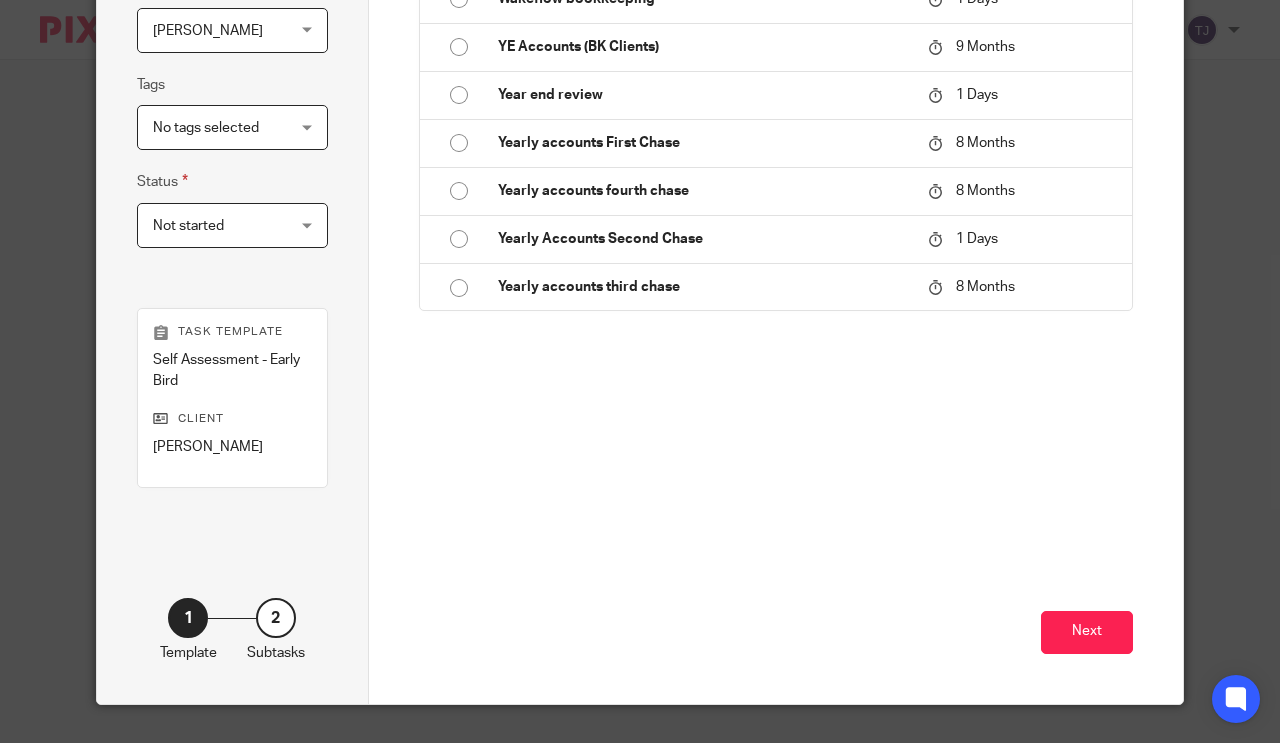 click on "Create a custom task
Custom task
Or use an existing template
Task templates
Bookkeeping
1 Days
Change of address
1 Days
Confirmation statement
14 Days
Confirmation statement final chase
14 Days
Disengagement
1 Days
End of Month
1 Days
Incorporation
1 Days
James Ashford - Effortless Sales Sytem
14 Days
Management accounts
10 Days
New client onboarding
1 Days
Payroll" at bounding box center [776, 184] 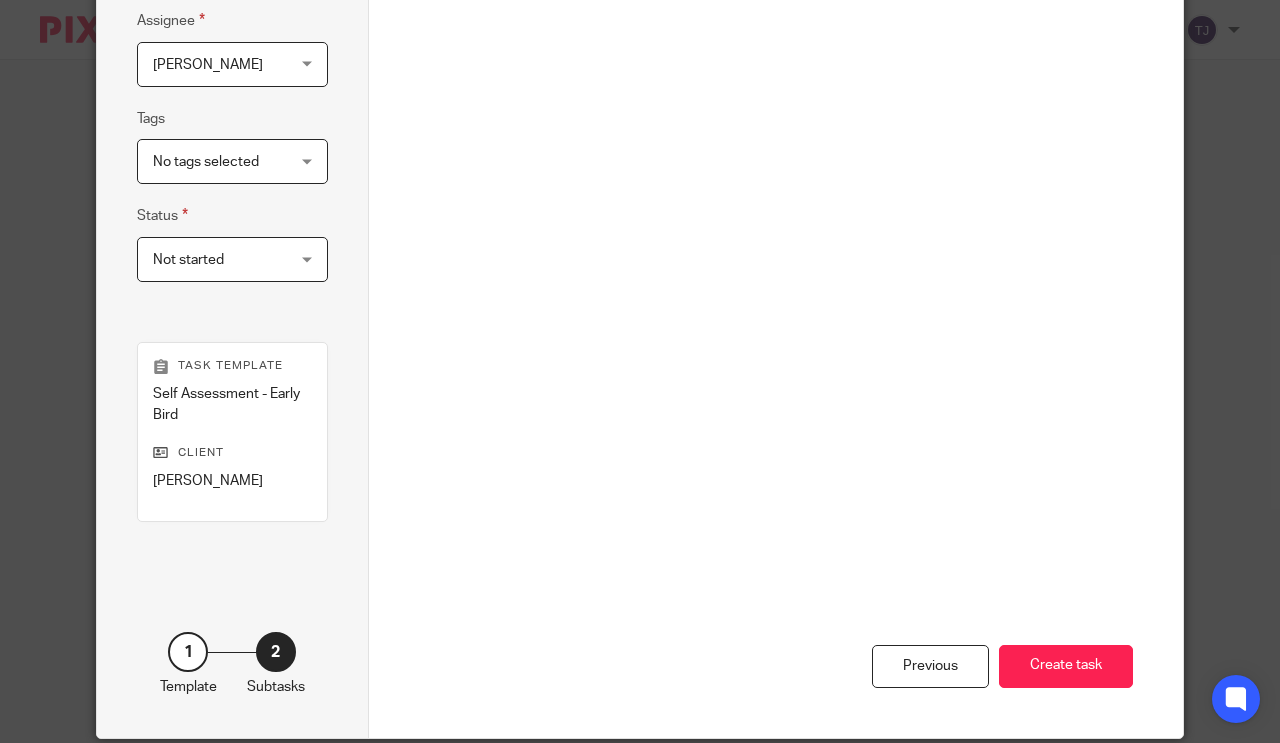 scroll, scrollTop: 377, scrollLeft: 0, axis: vertical 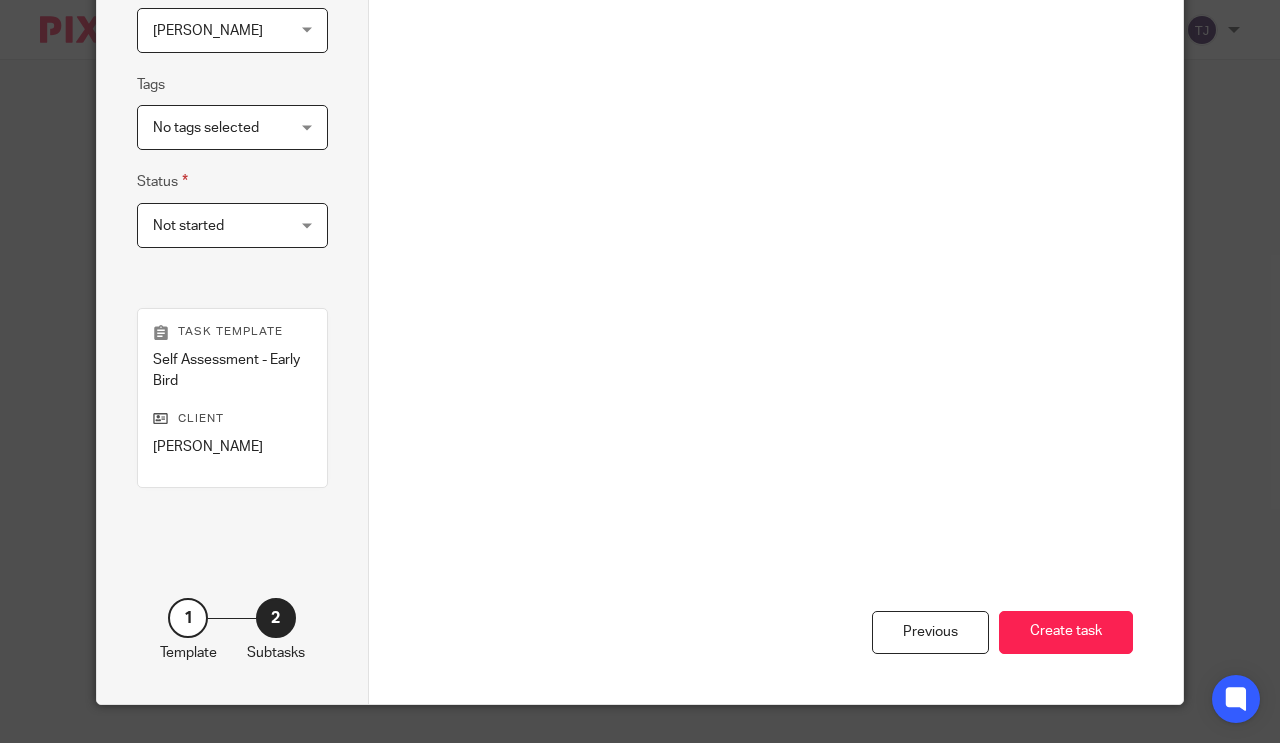 click on "Create task" at bounding box center [1066, 632] 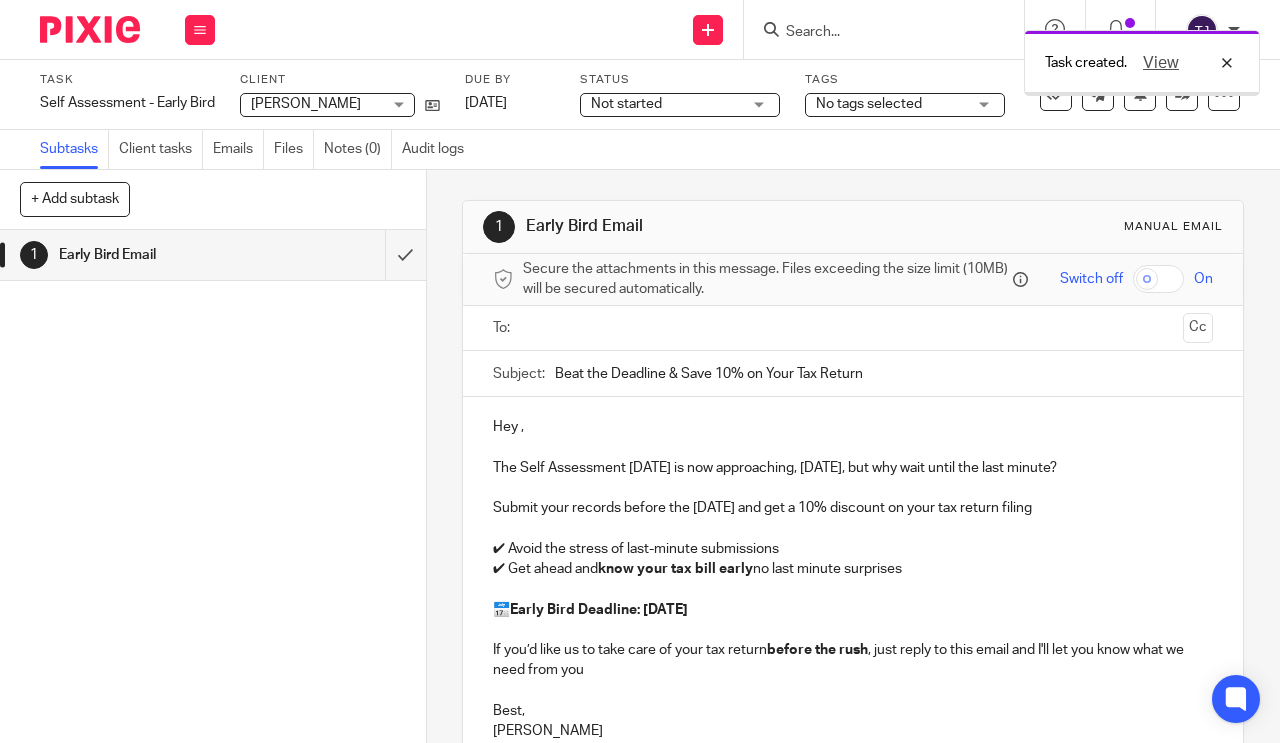 scroll, scrollTop: 0, scrollLeft: 0, axis: both 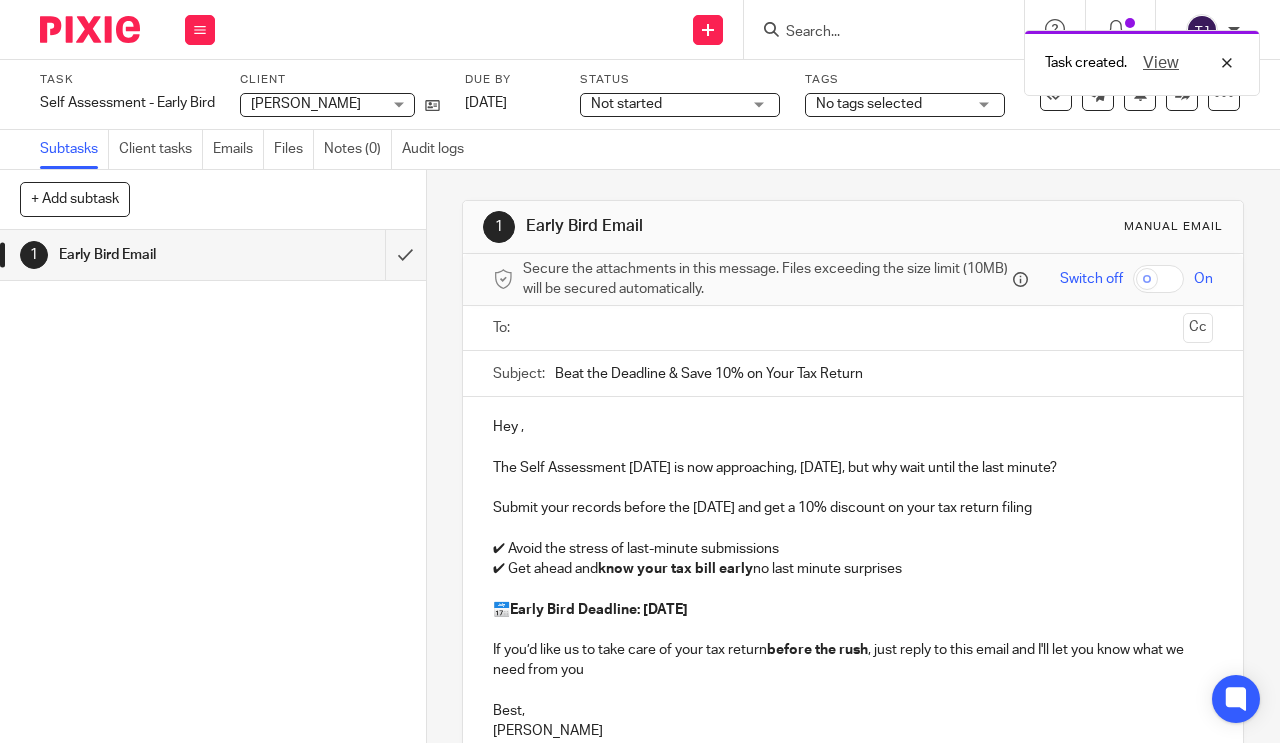 click at bounding box center [200, 30] 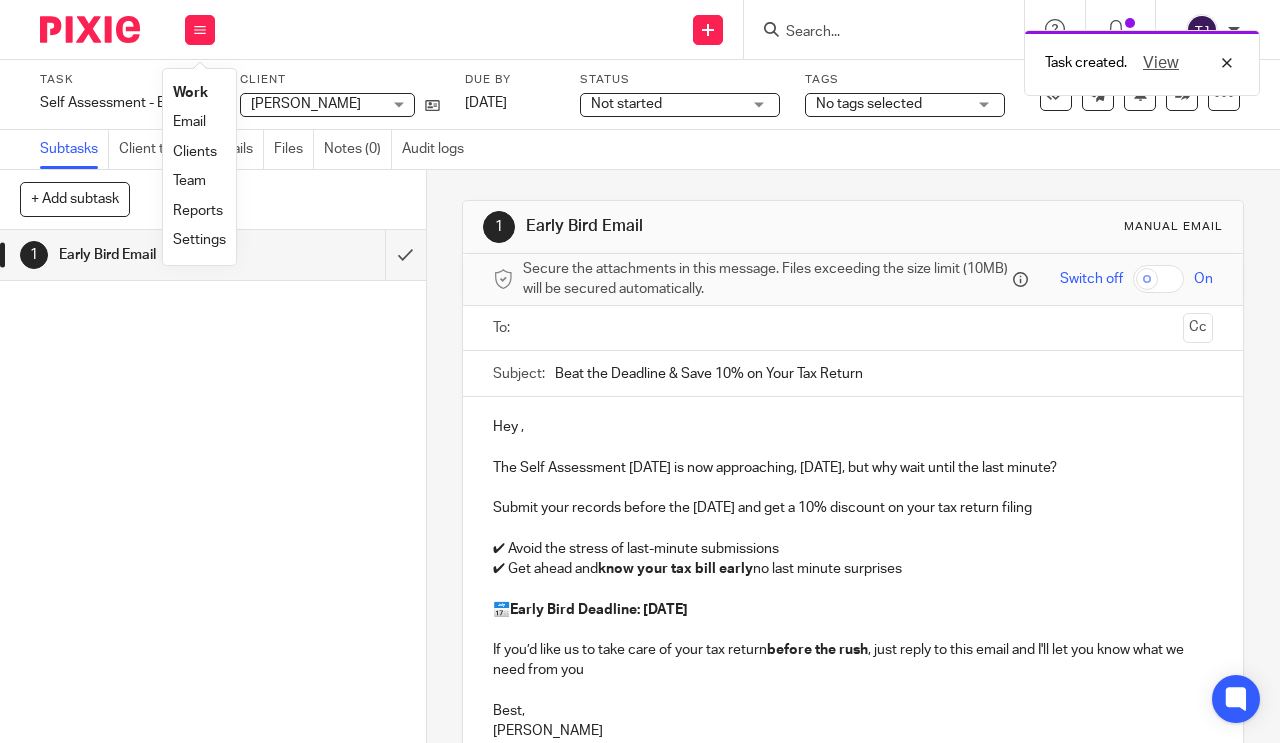 click on "Work" at bounding box center [190, 93] 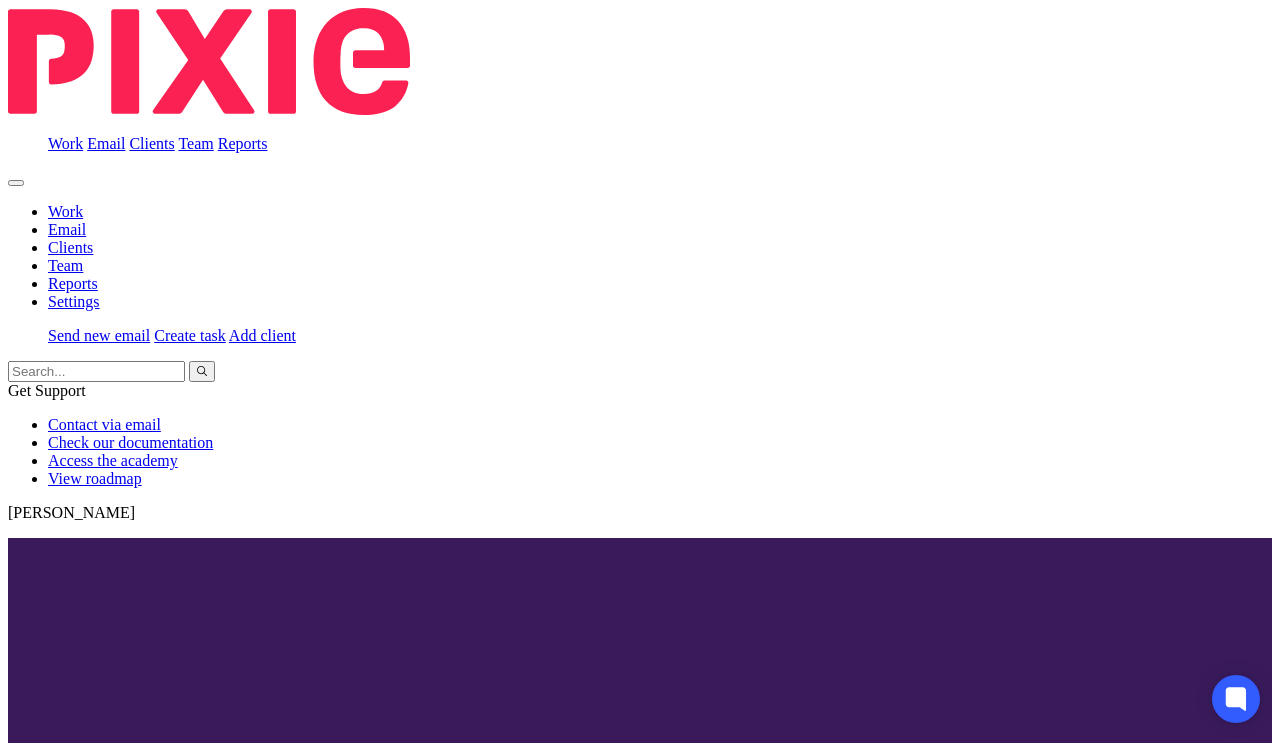 scroll, scrollTop: 0, scrollLeft: 0, axis: both 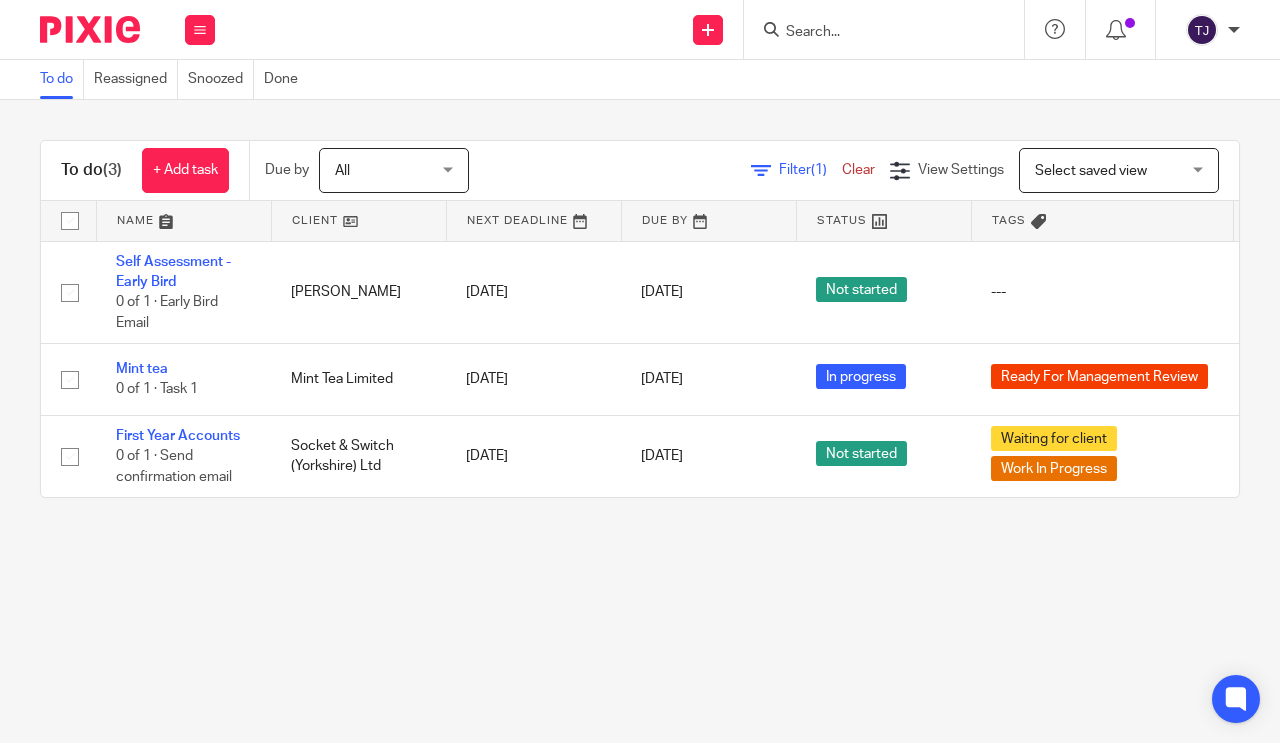 click on "Not started" at bounding box center [861, 289] 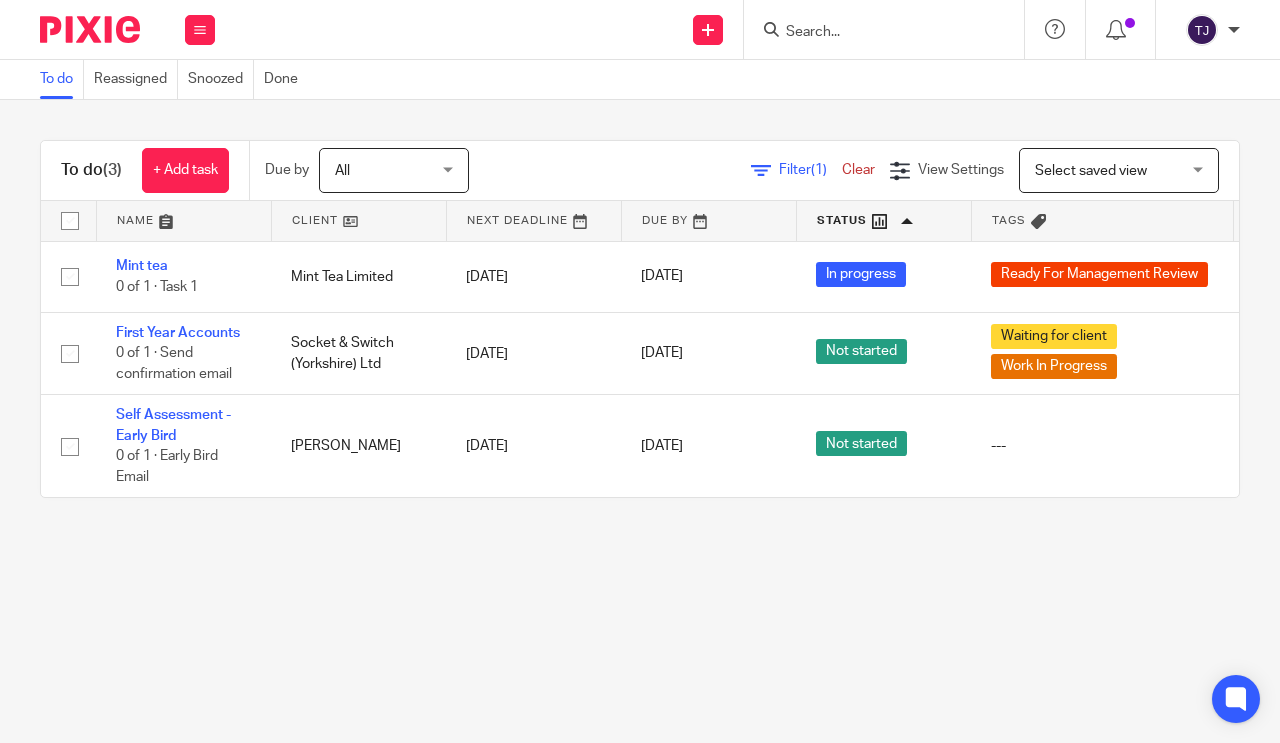 scroll, scrollTop: 0, scrollLeft: 0, axis: both 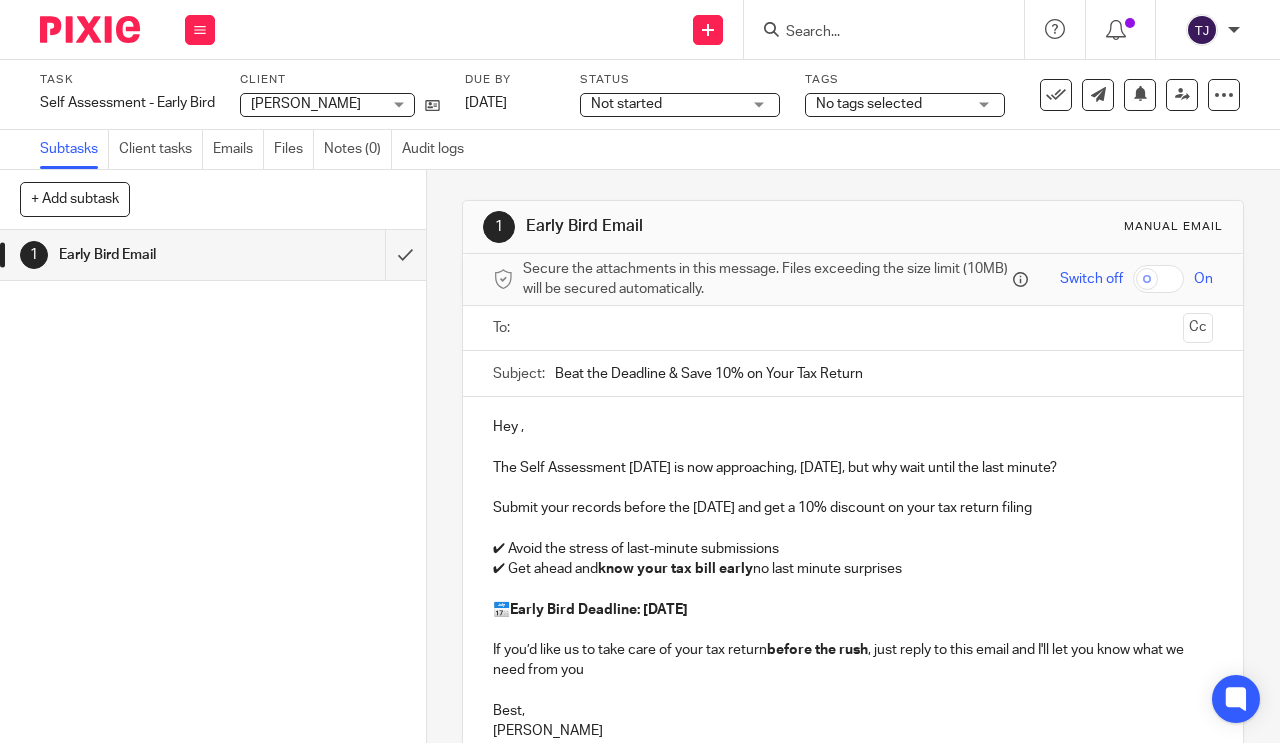 click on "Not started
Not started" at bounding box center (680, 105) 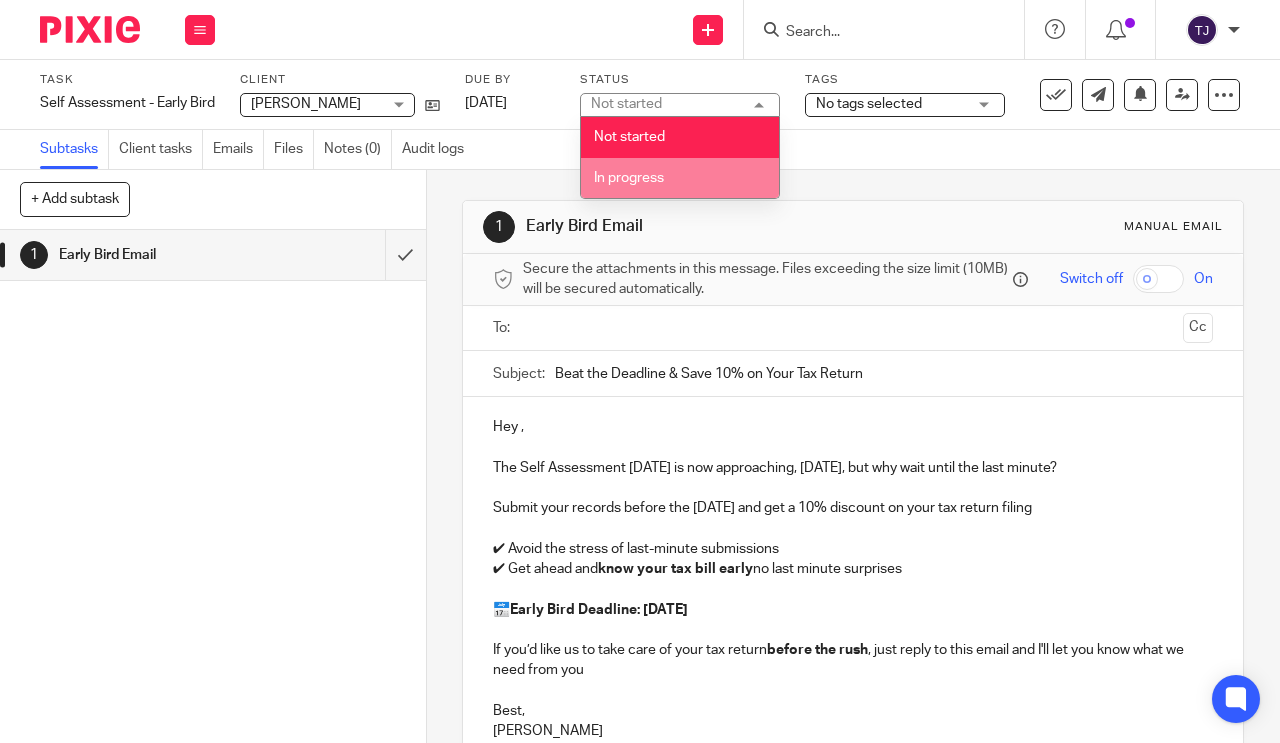click on "In progress" at bounding box center (680, 178) 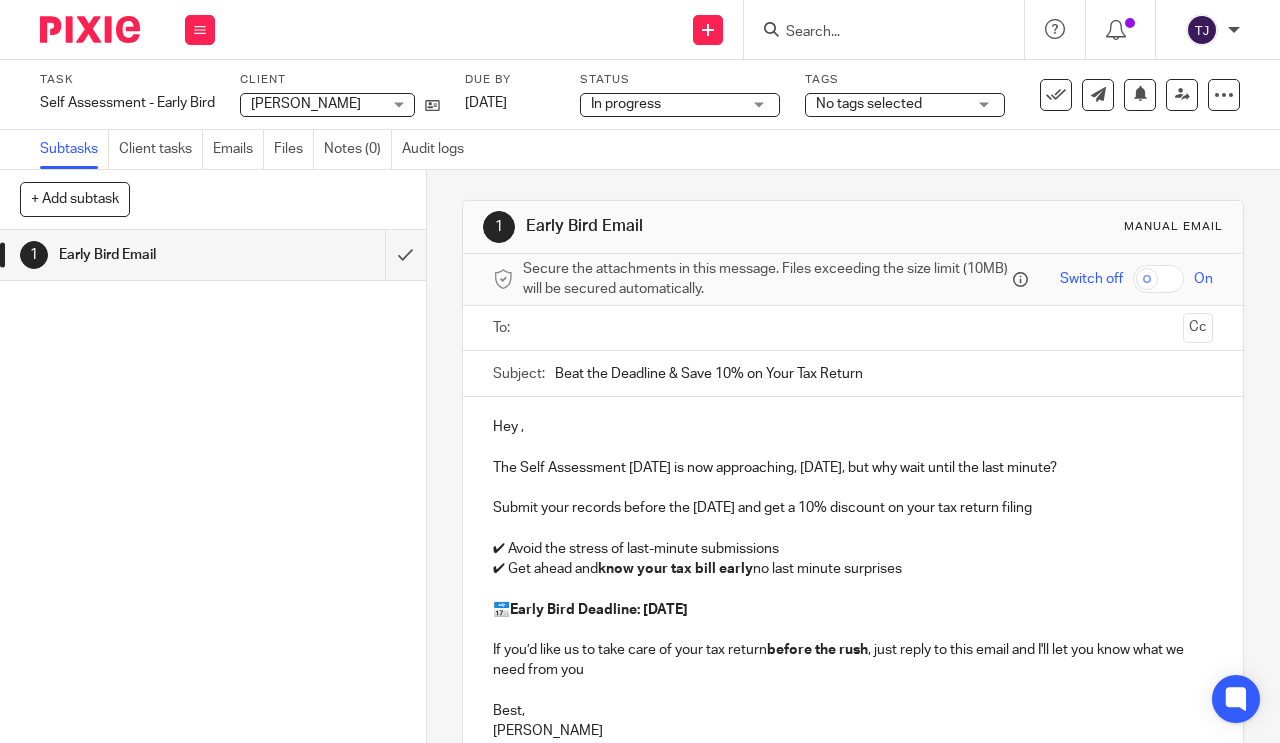 click on "Client tasks" at bounding box center (161, 149) 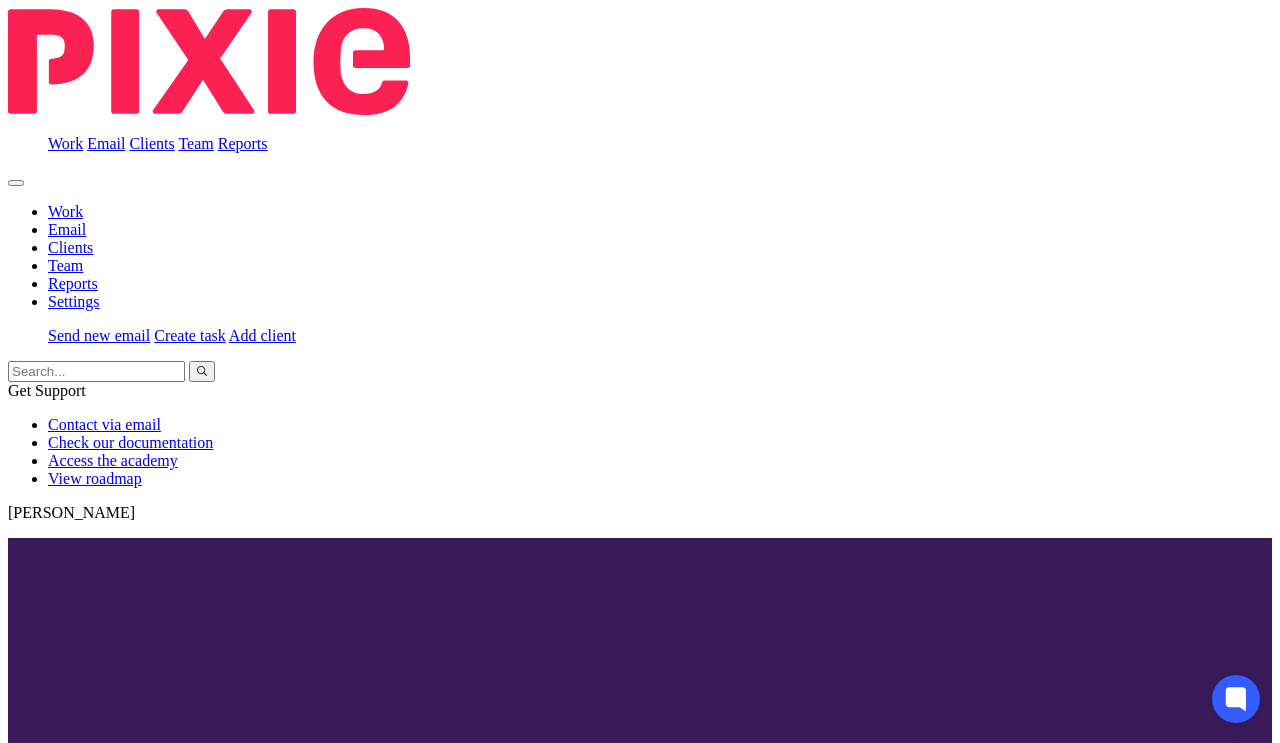 scroll, scrollTop: 0, scrollLeft: 0, axis: both 